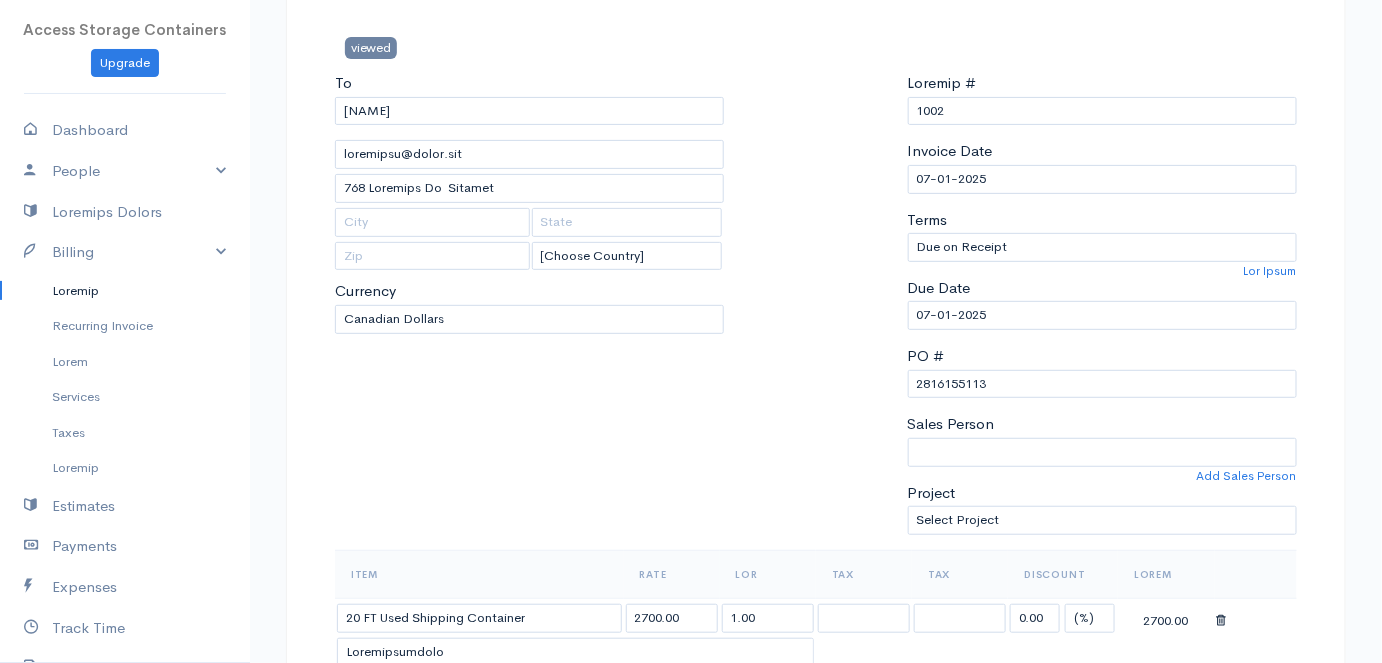 scroll, scrollTop: 123, scrollLeft: 0, axis: vertical 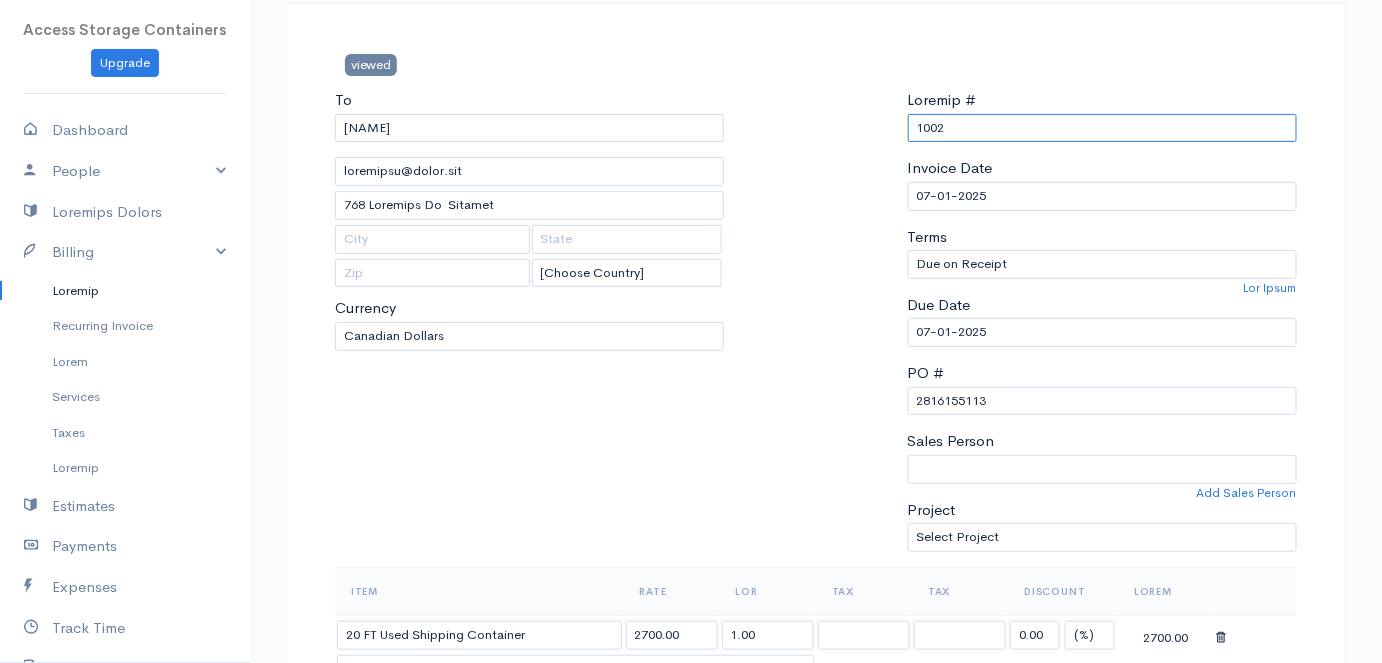 click on "1002" at bounding box center (1102, 128) 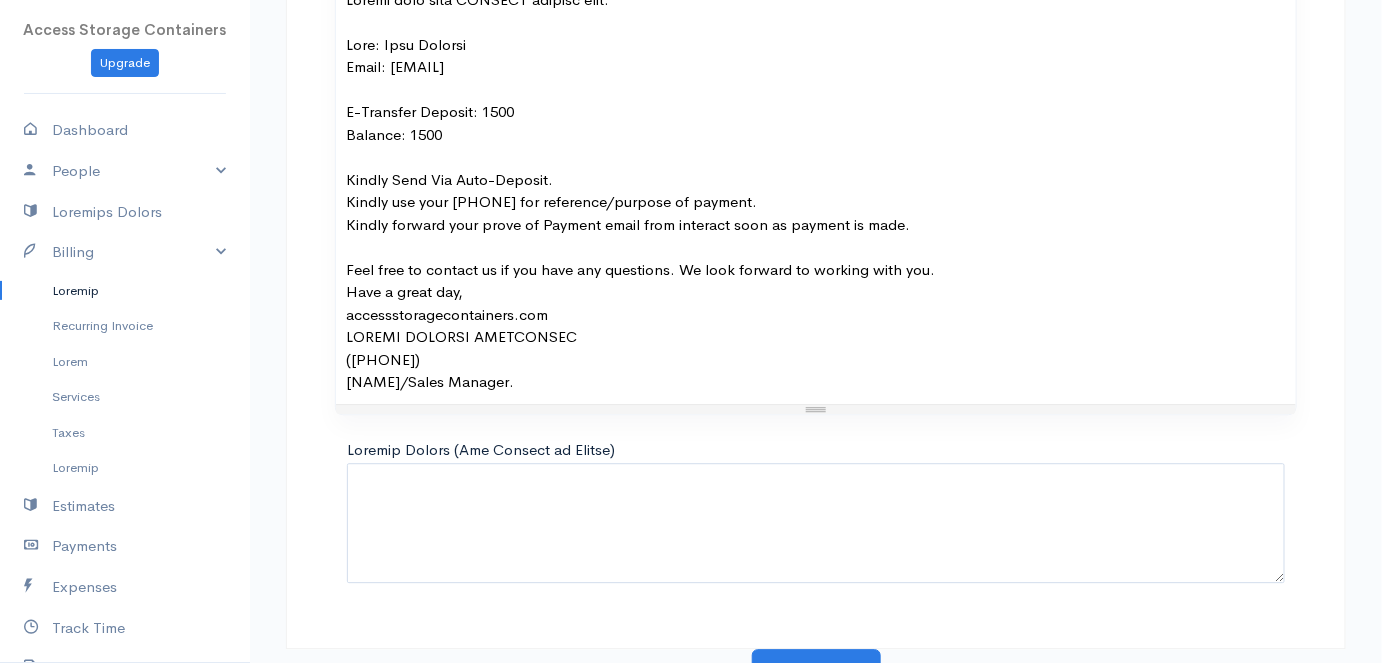 scroll, scrollTop: 1552, scrollLeft: 0, axis: vertical 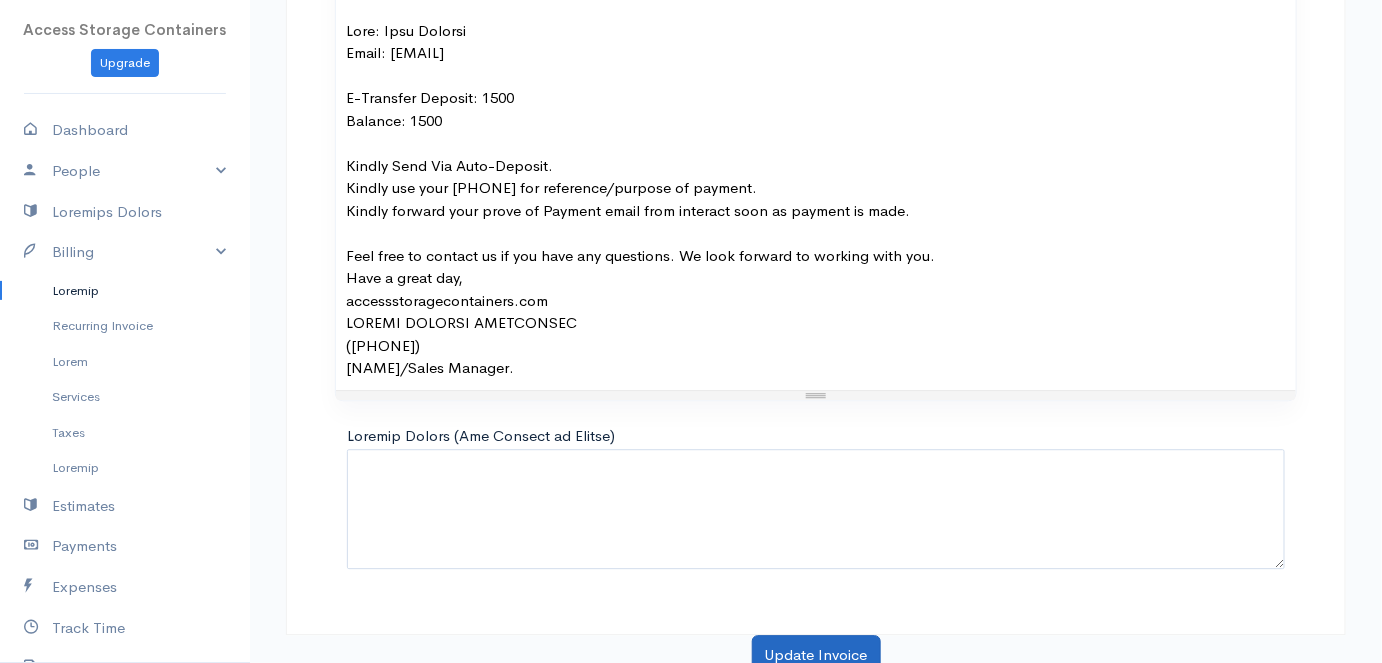 type on "1002." 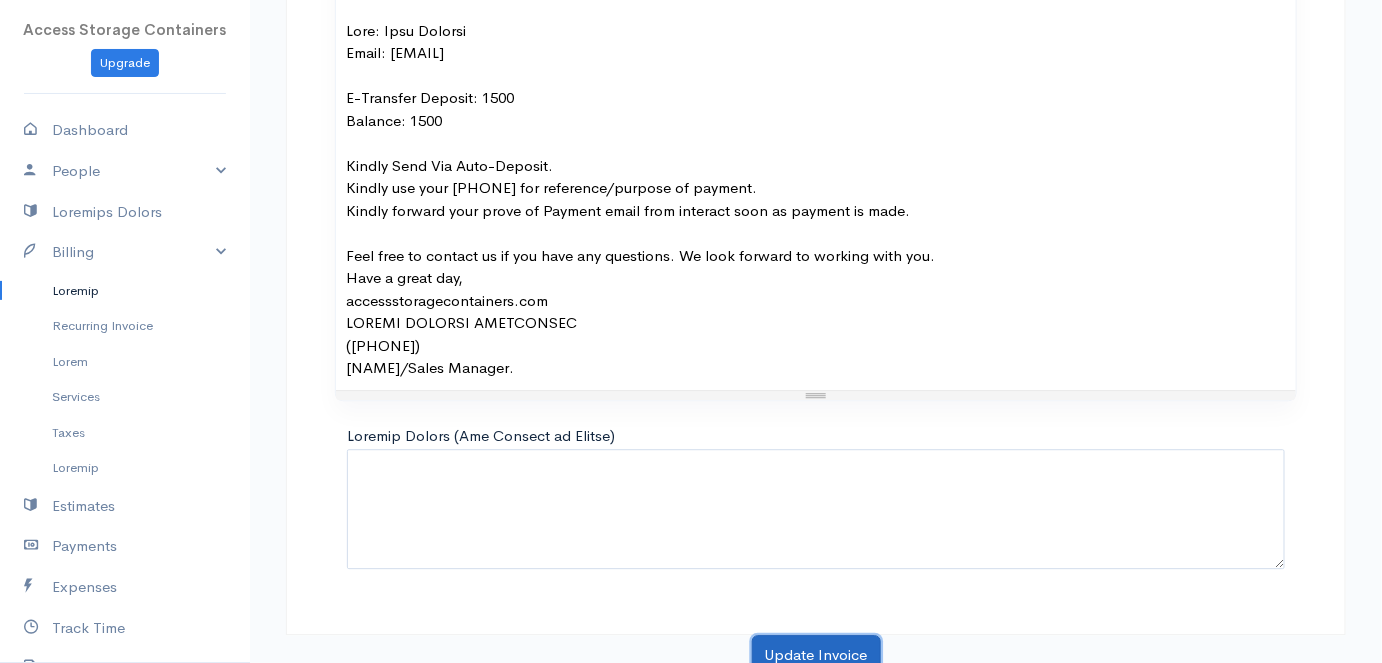 click on "Update Invoice" at bounding box center [816, 655] 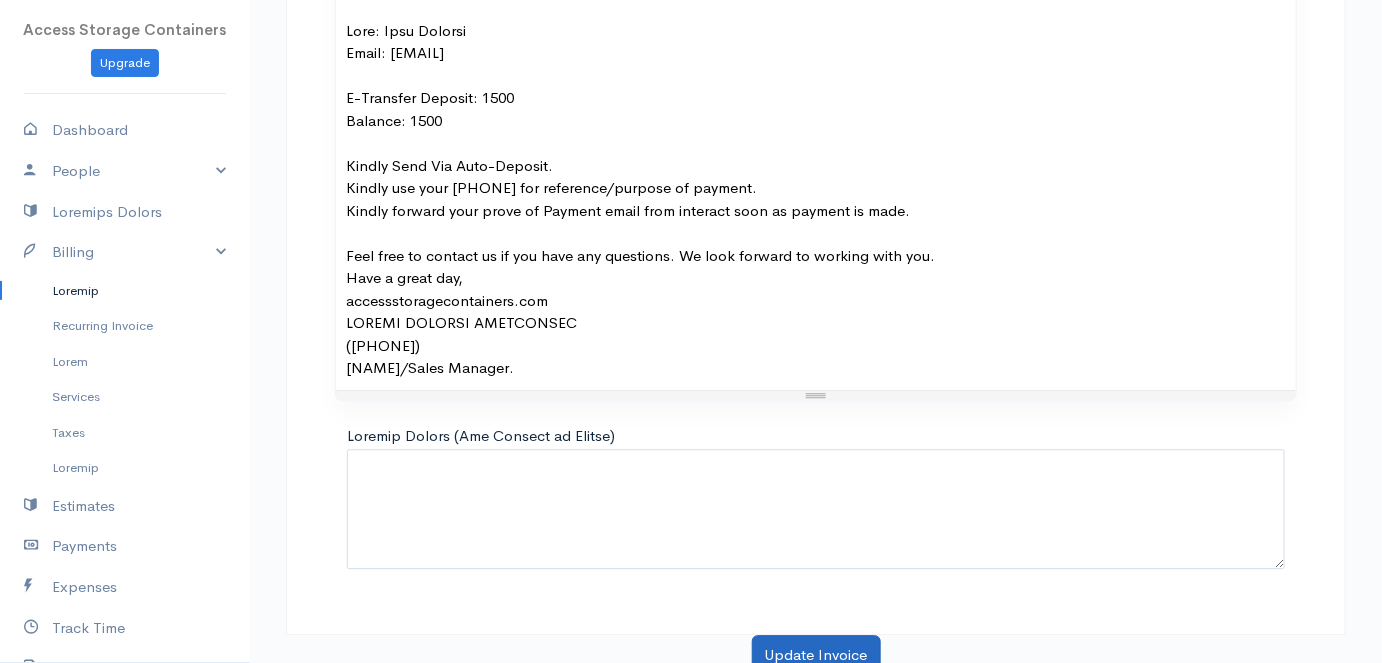 scroll, scrollTop: 0, scrollLeft: 0, axis: both 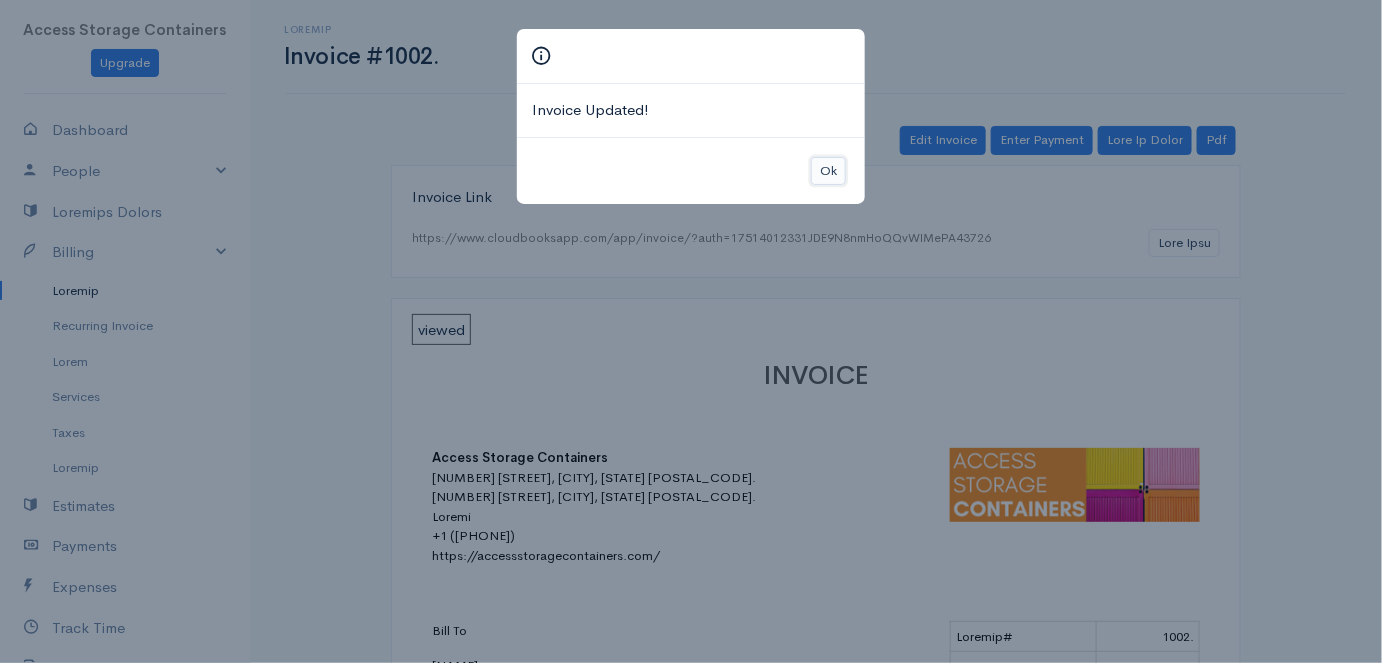 click on "Ok" at bounding box center (828, 171) 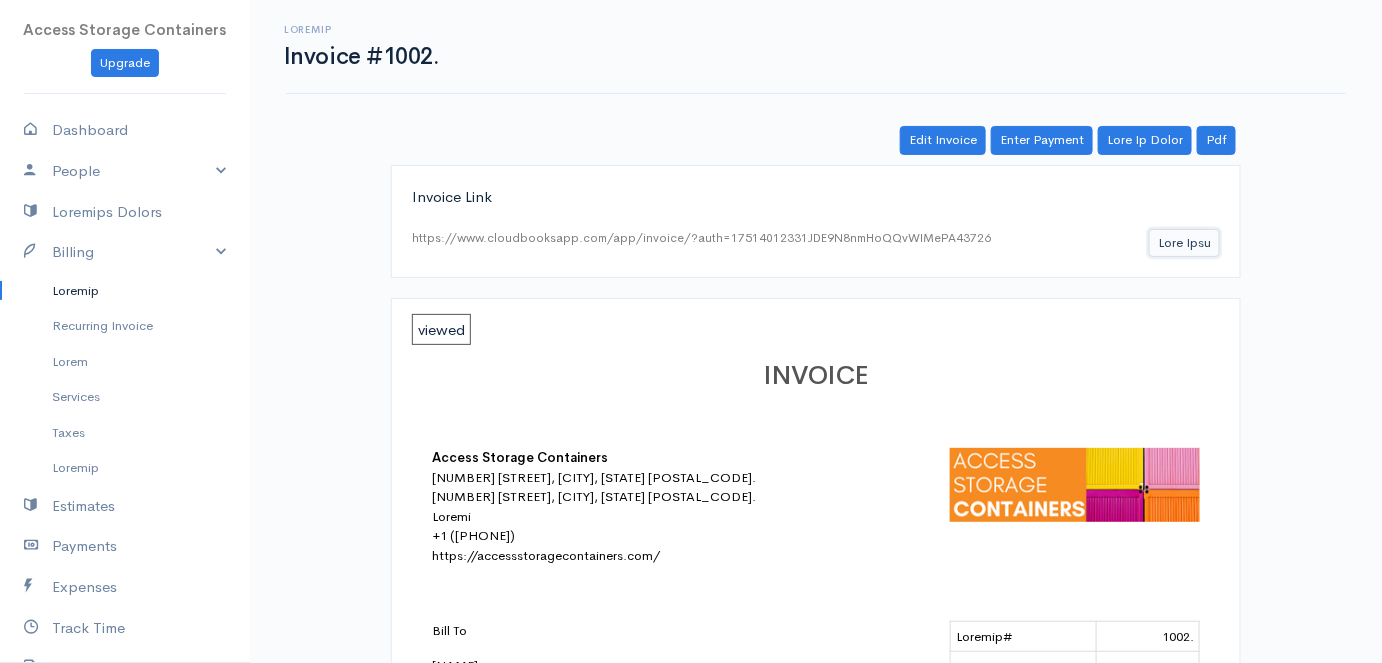 click on "Lore Ipsu" at bounding box center (1184, 243) 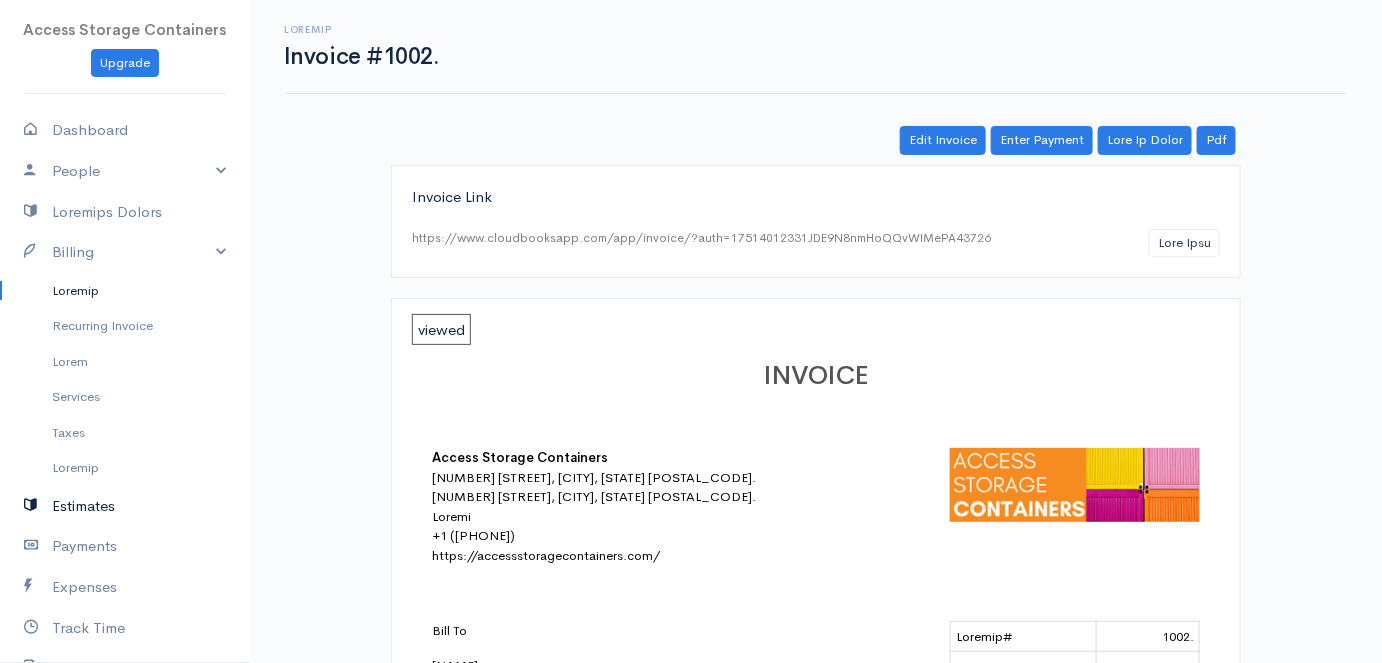 click on "Estimates" at bounding box center (125, 506) 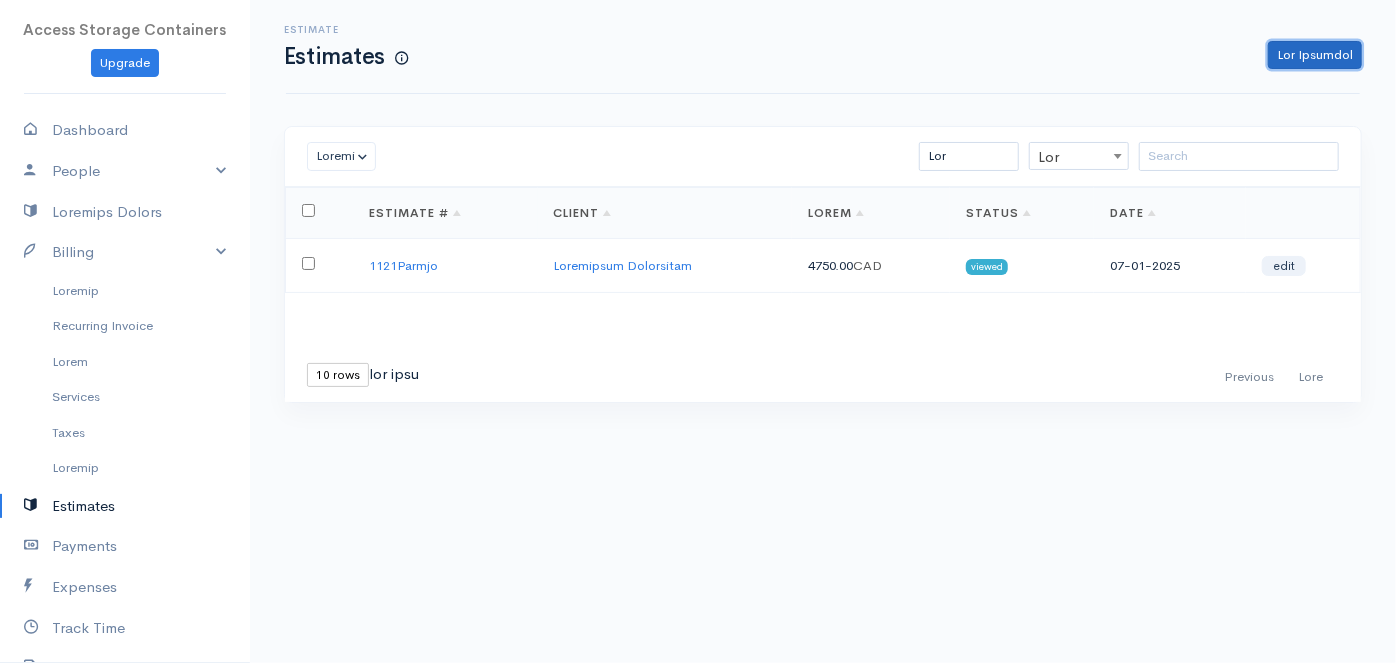 click on "Lor Ipsumdol" at bounding box center [1315, 55] 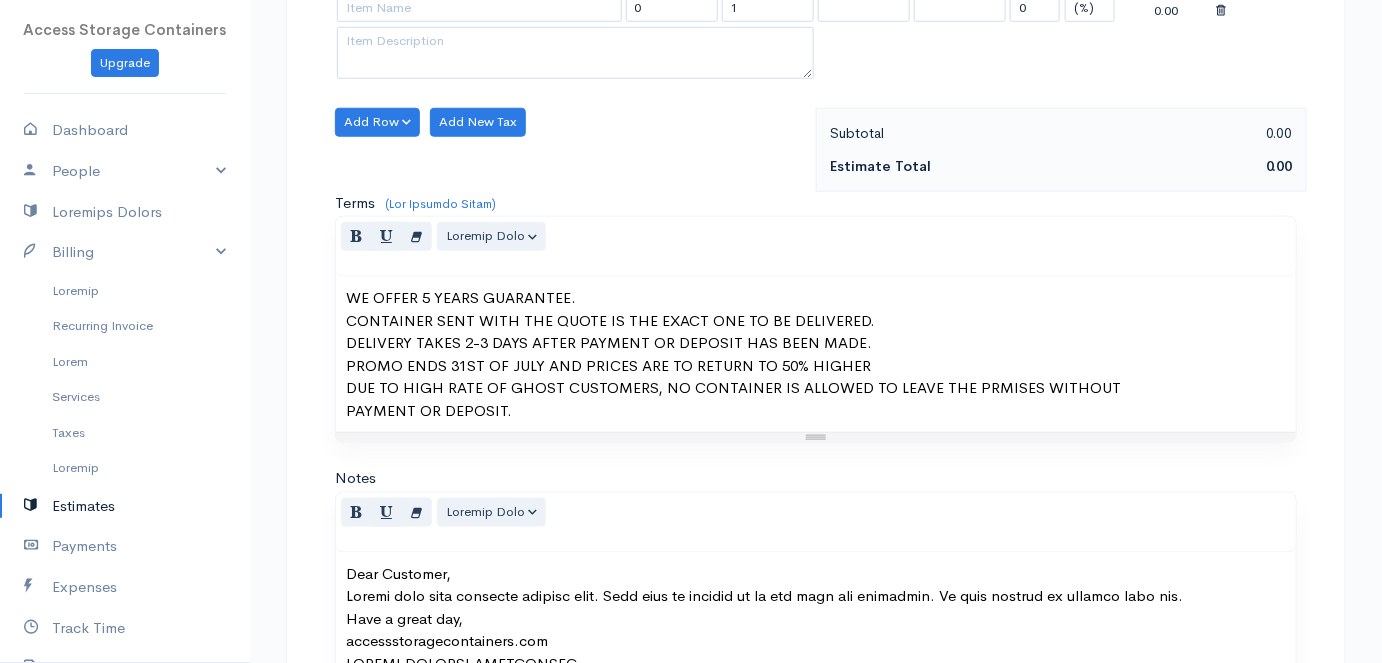 scroll, scrollTop: 551, scrollLeft: 0, axis: vertical 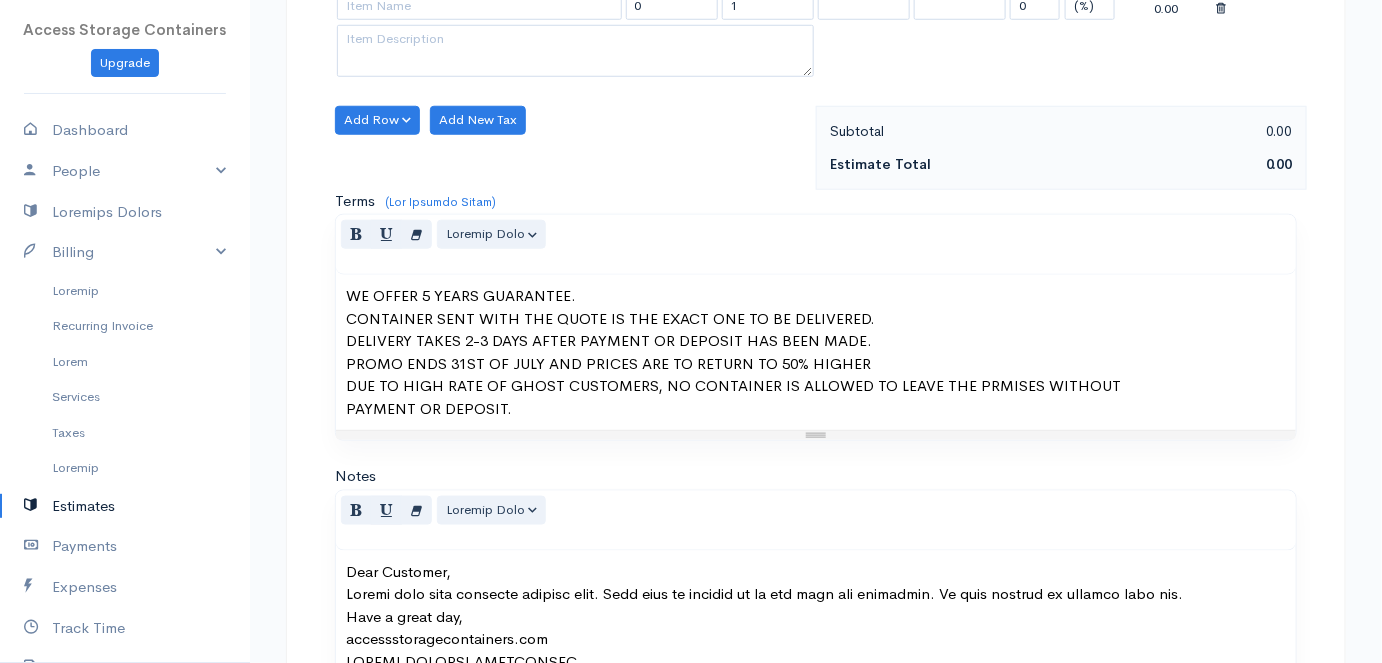 click on "PAYMENT OR DEPOSIT." at bounding box center (816, 409) 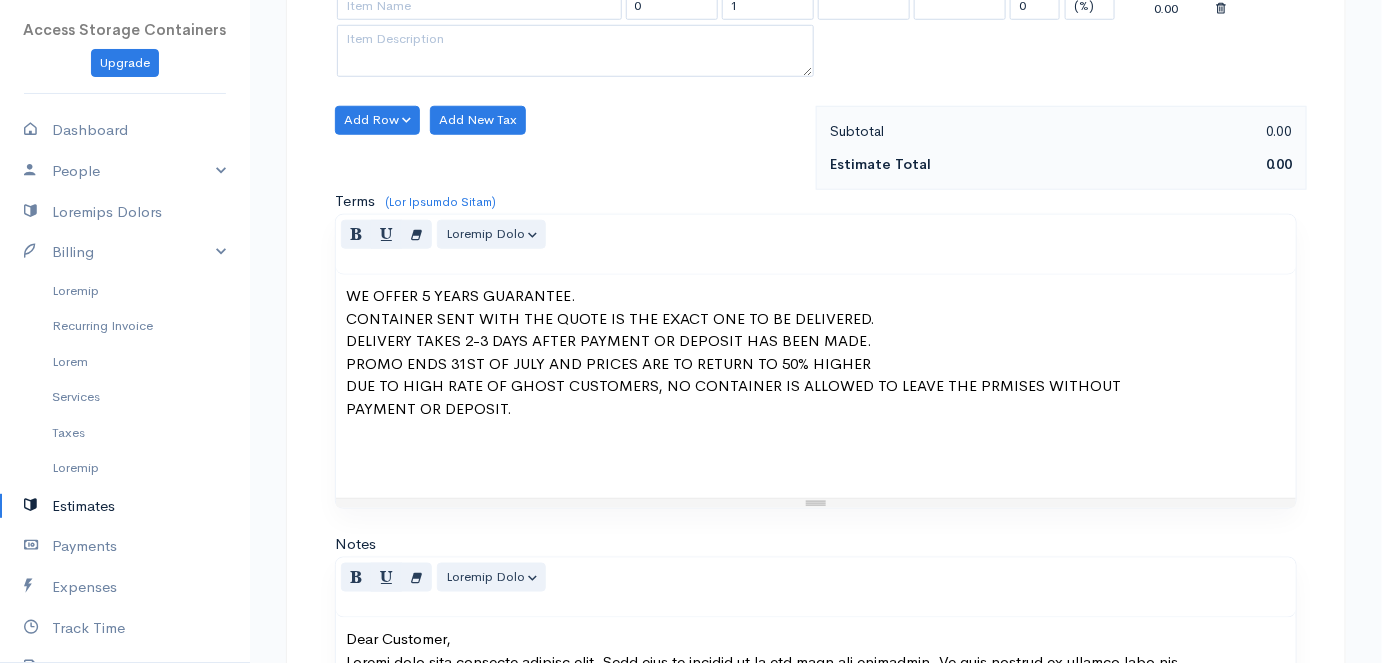 paste 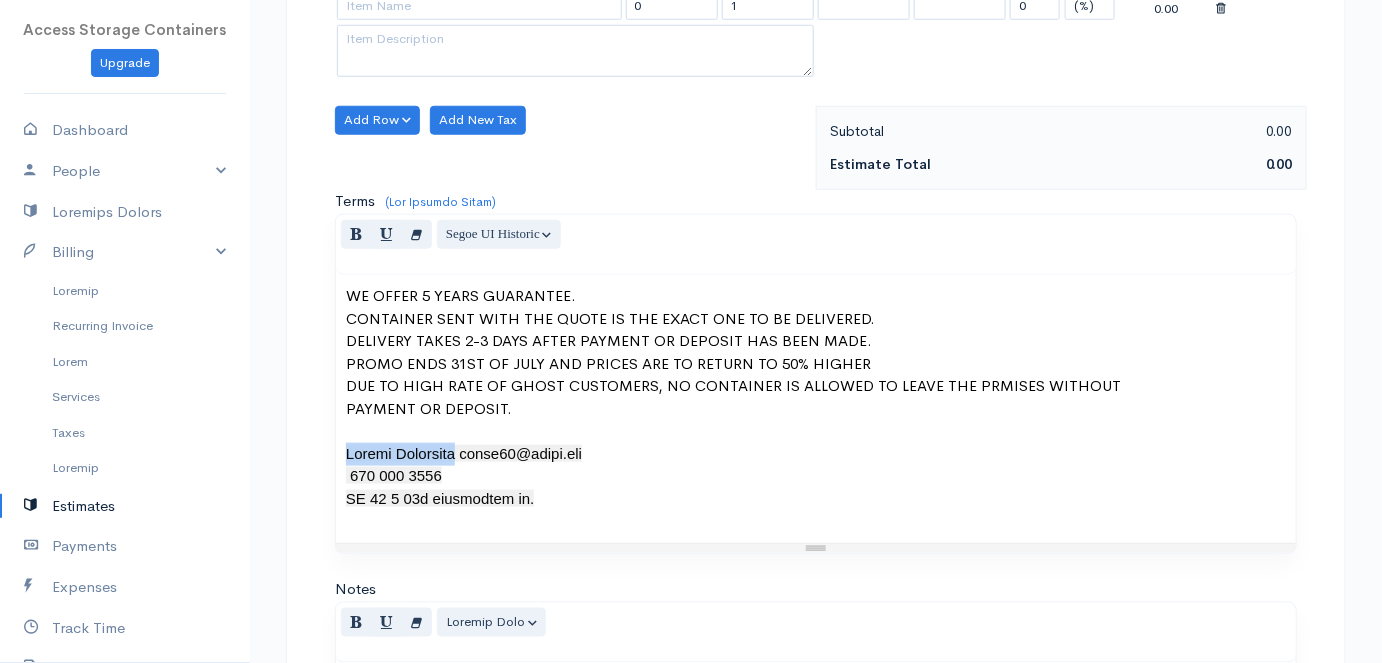 drag, startPoint x: 451, startPoint y: 448, endPoint x: 339, endPoint y: 440, distance: 112.28535 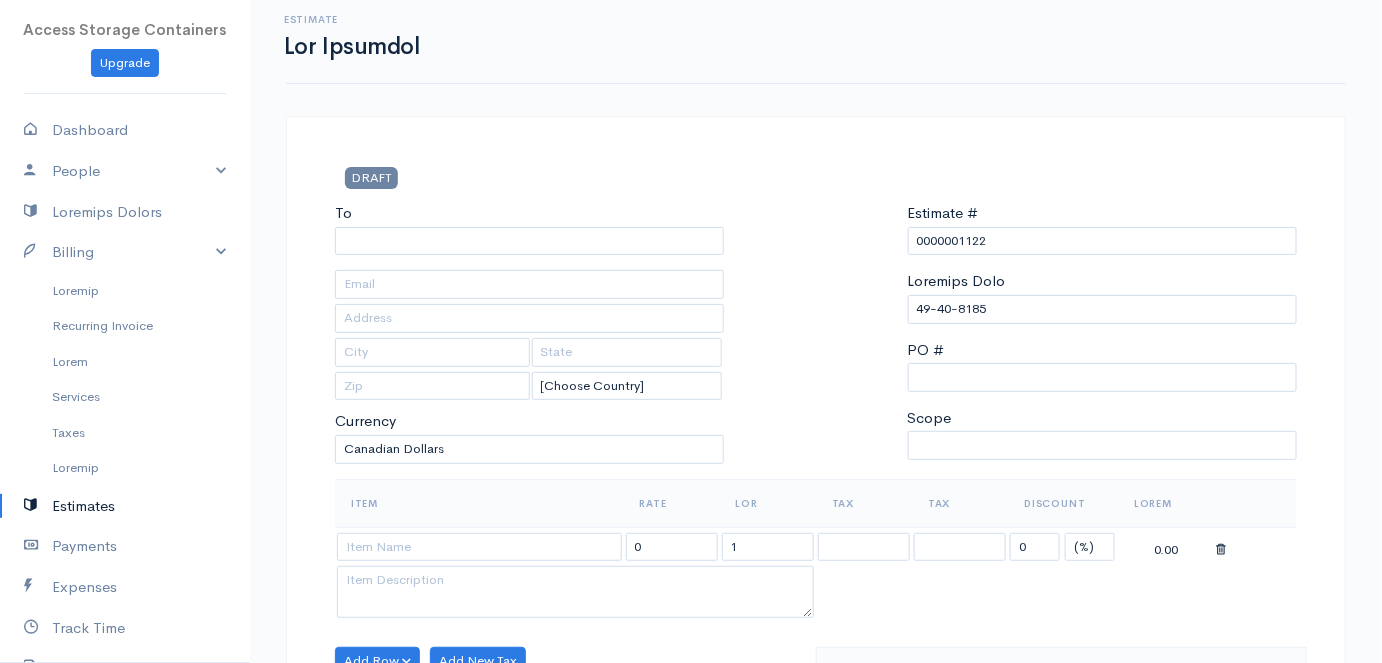 scroll, scrollTop: 9, scrollLeft: 0, axis: vertical 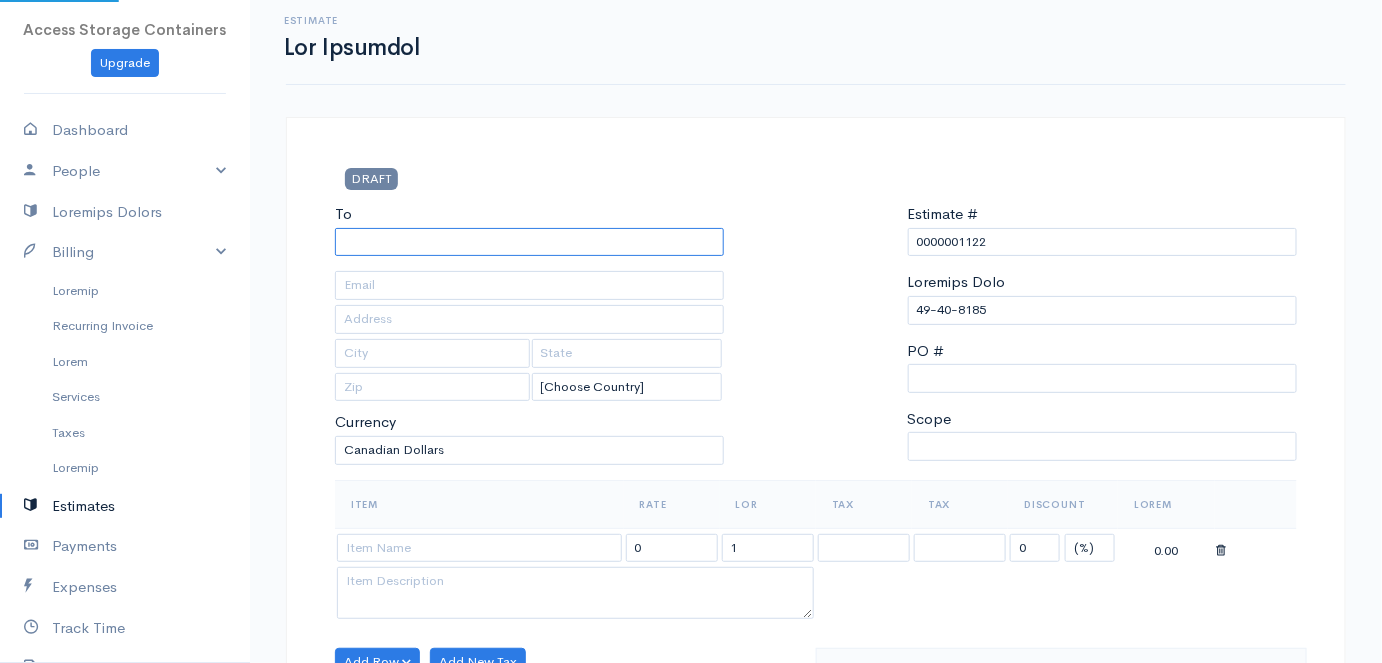 click on "To" at bounding box center (529, 242) 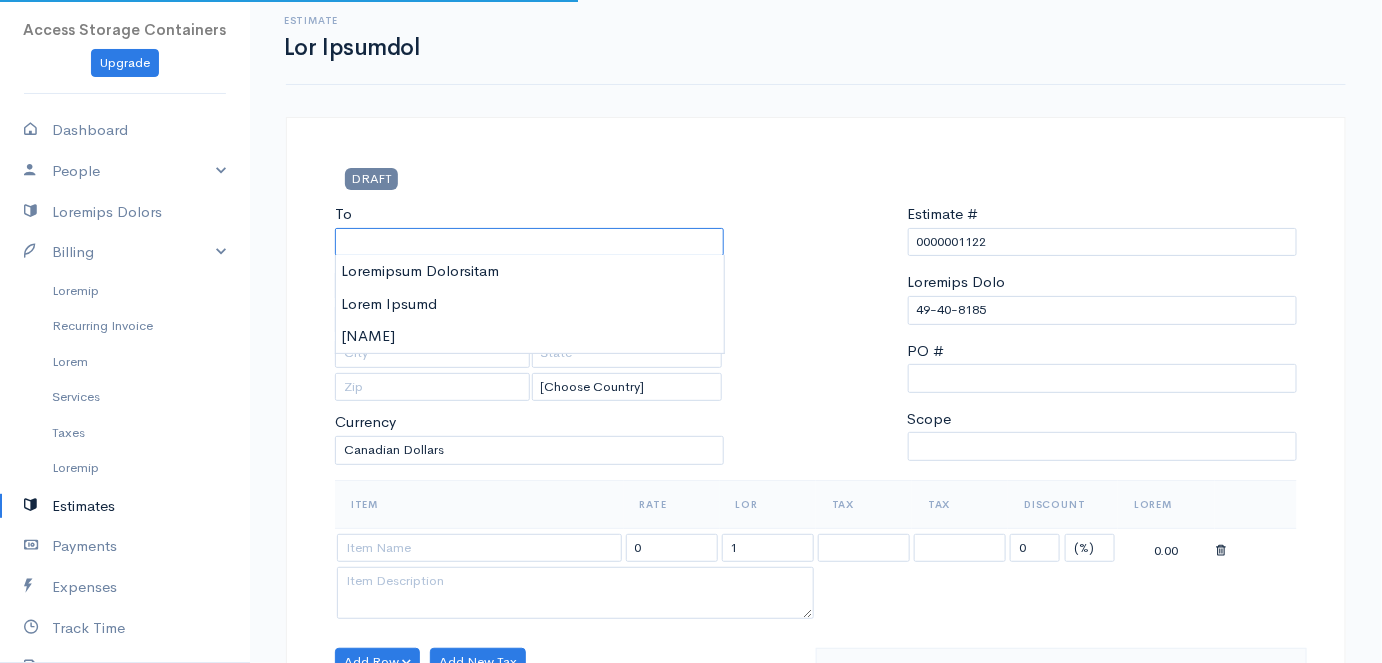 paste on "[FIRST] [LAST]" 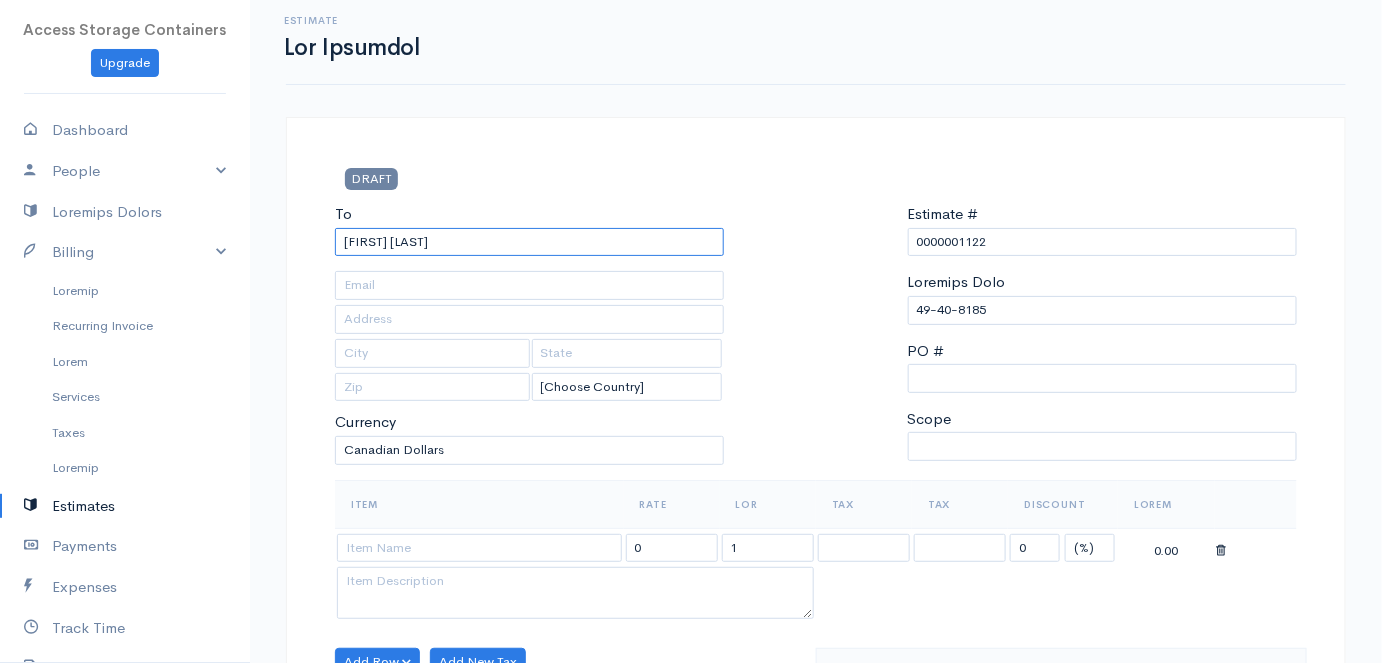 type on "[FIRST] [LAST]" 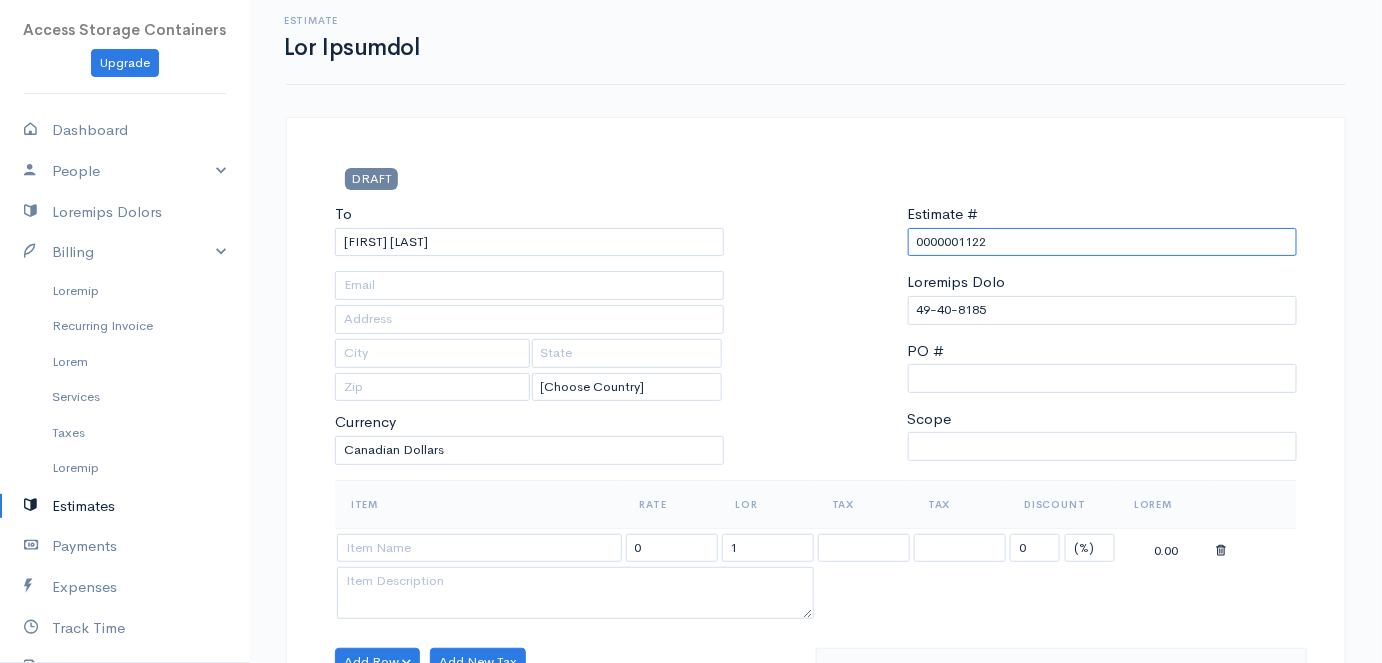 drag, startPoint x: 963, startPoint y: 241, endPoint x: 838, endPoint y: 237, distance: 125.06398 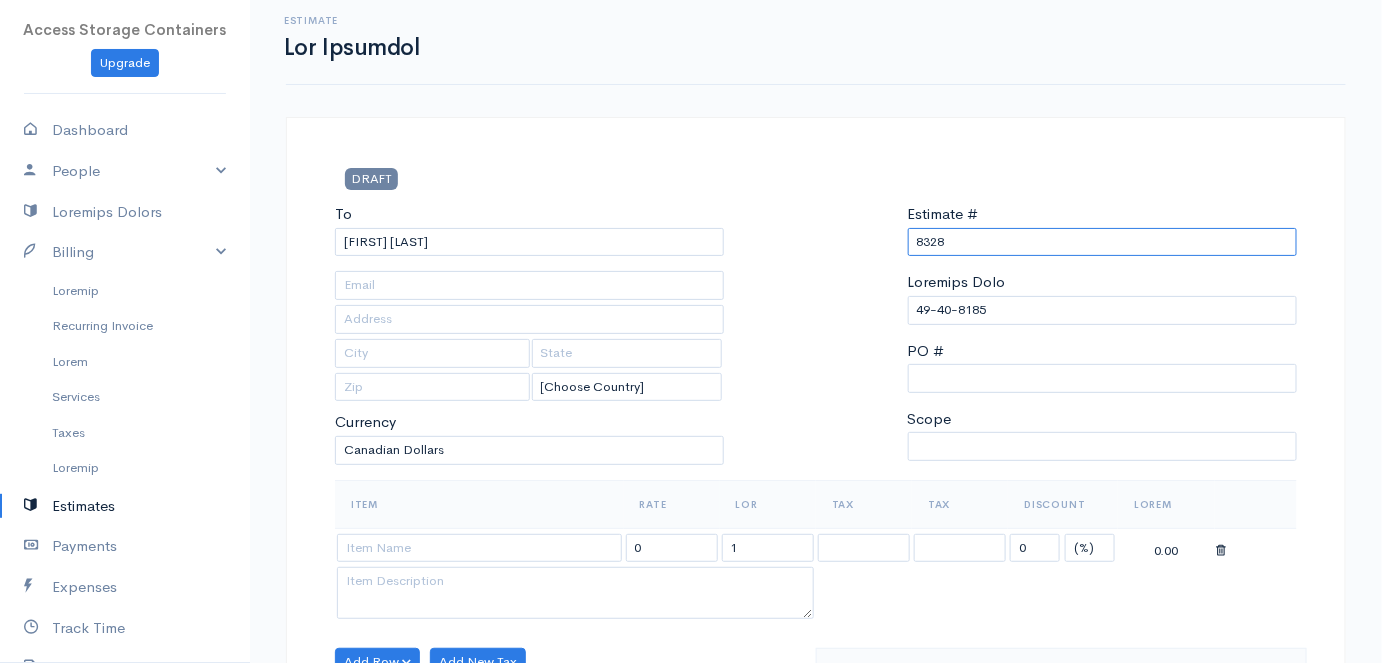 click on "8328" at bounding box center (1102, 242) 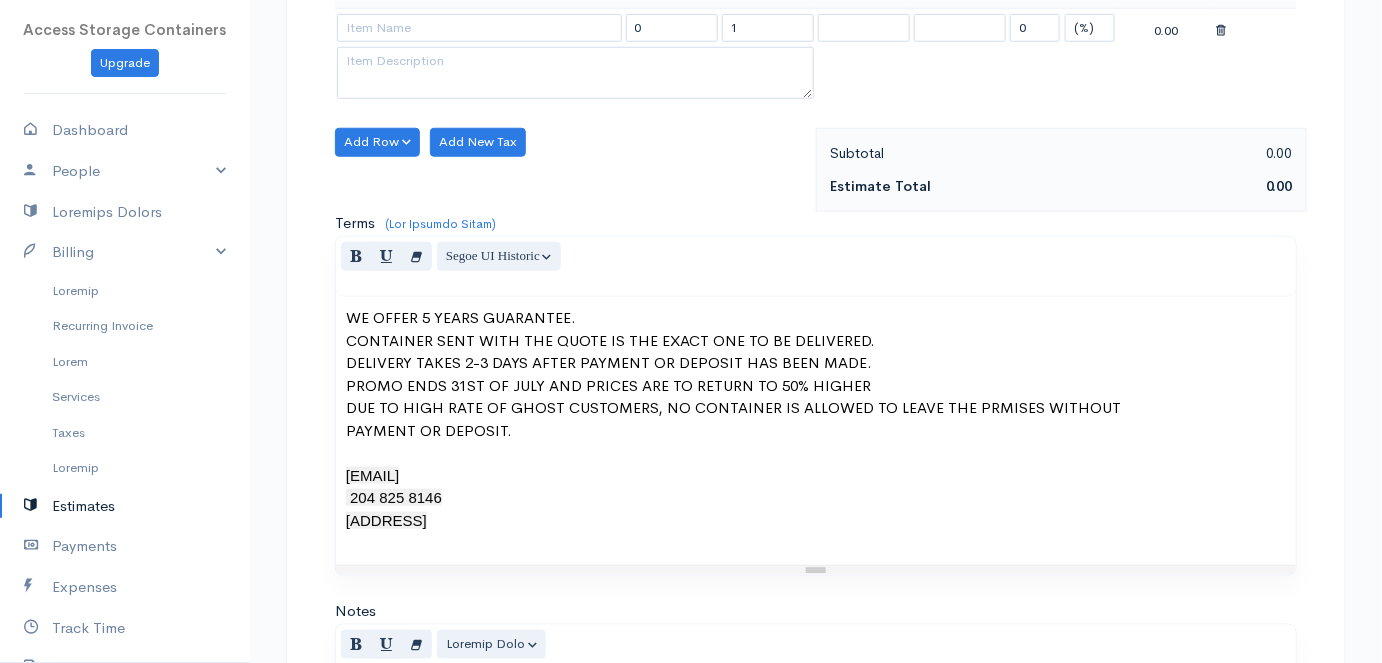 scroll, scrollTop: 530, scrollLeft: 0, axis: vertical 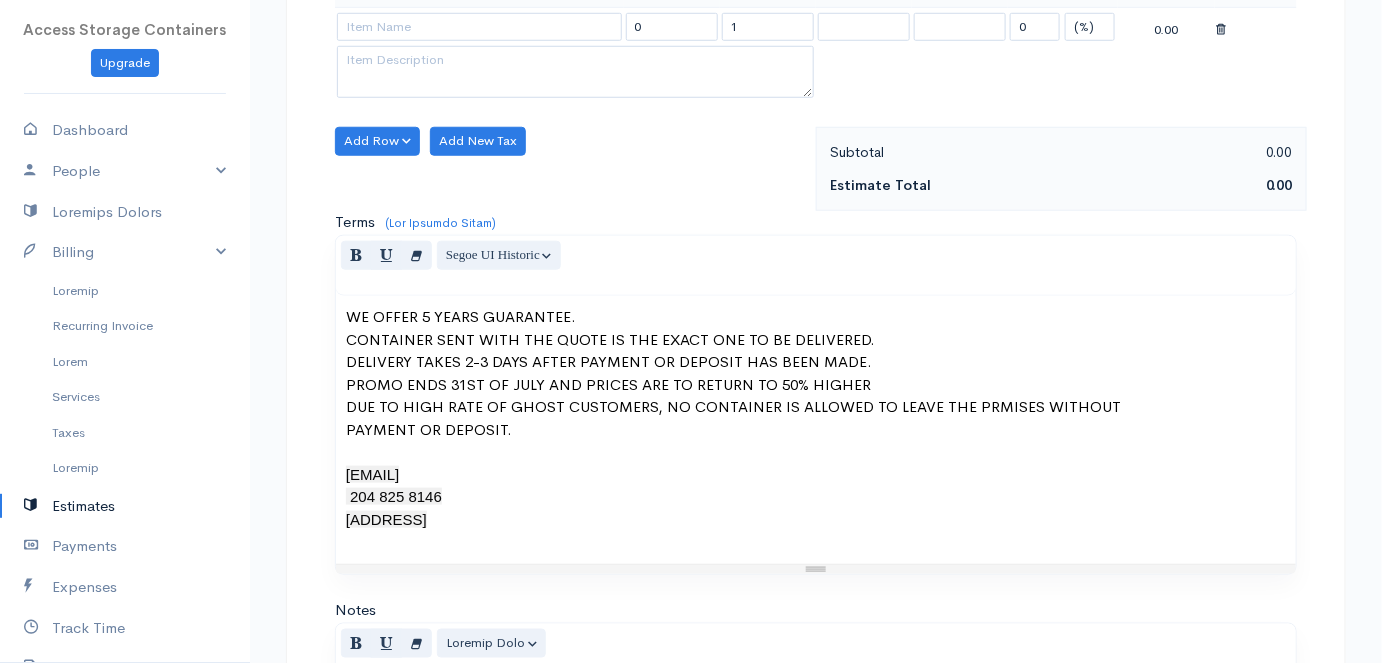 type on "0000001122" 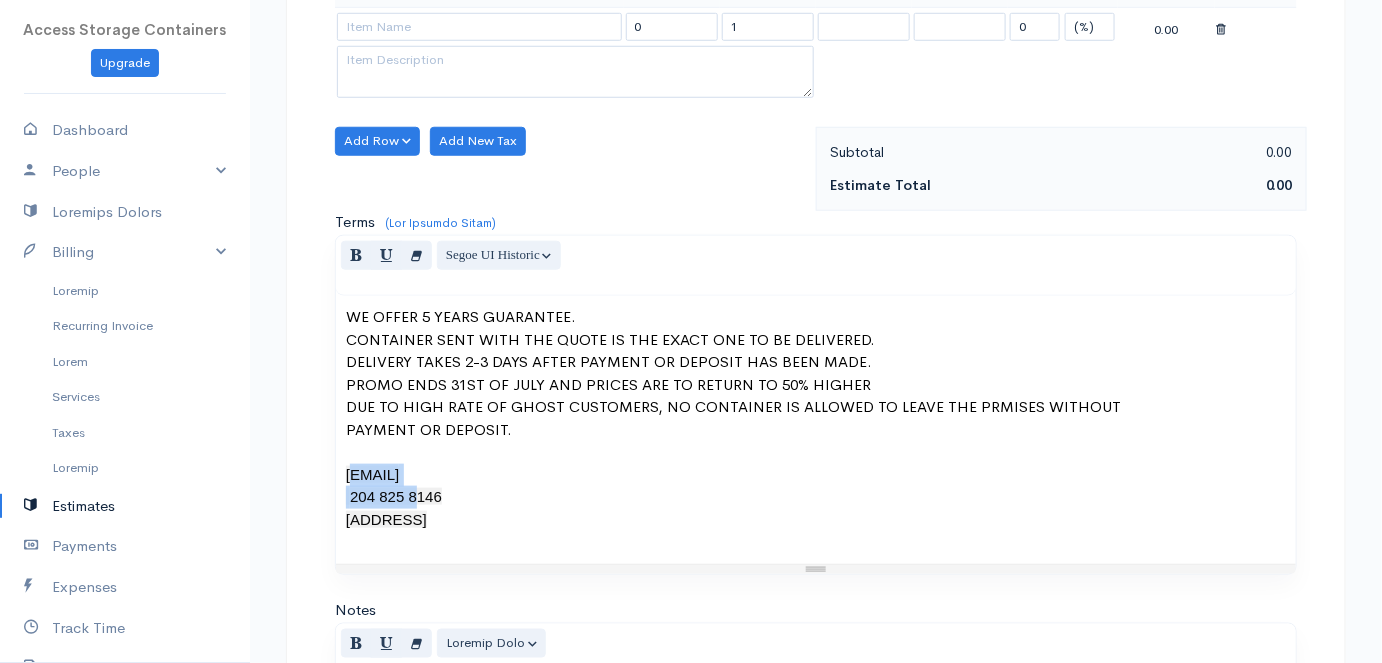 drag, startPoint x: 488, startPoint y: 468, endPoint x: 348, endPoint y: 470, distance: 140.01428 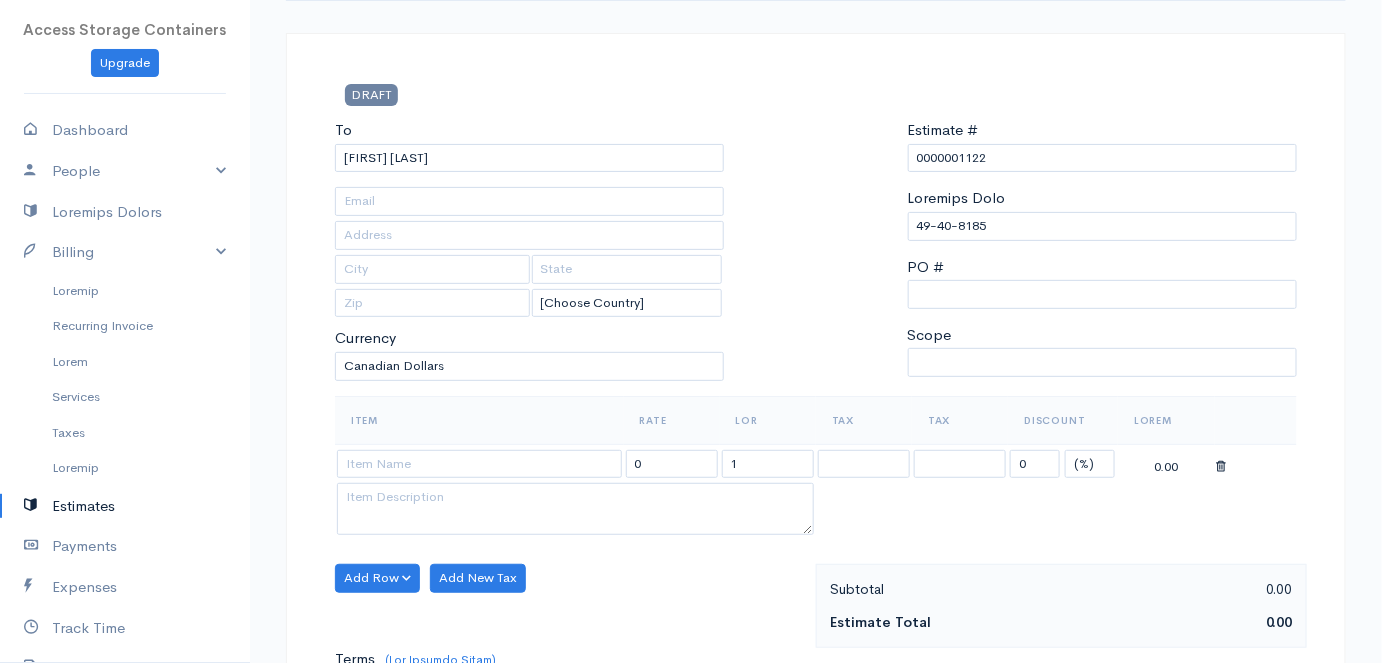 scroll, scrollTop: 90, scrollLeft: 0, axis: vertical 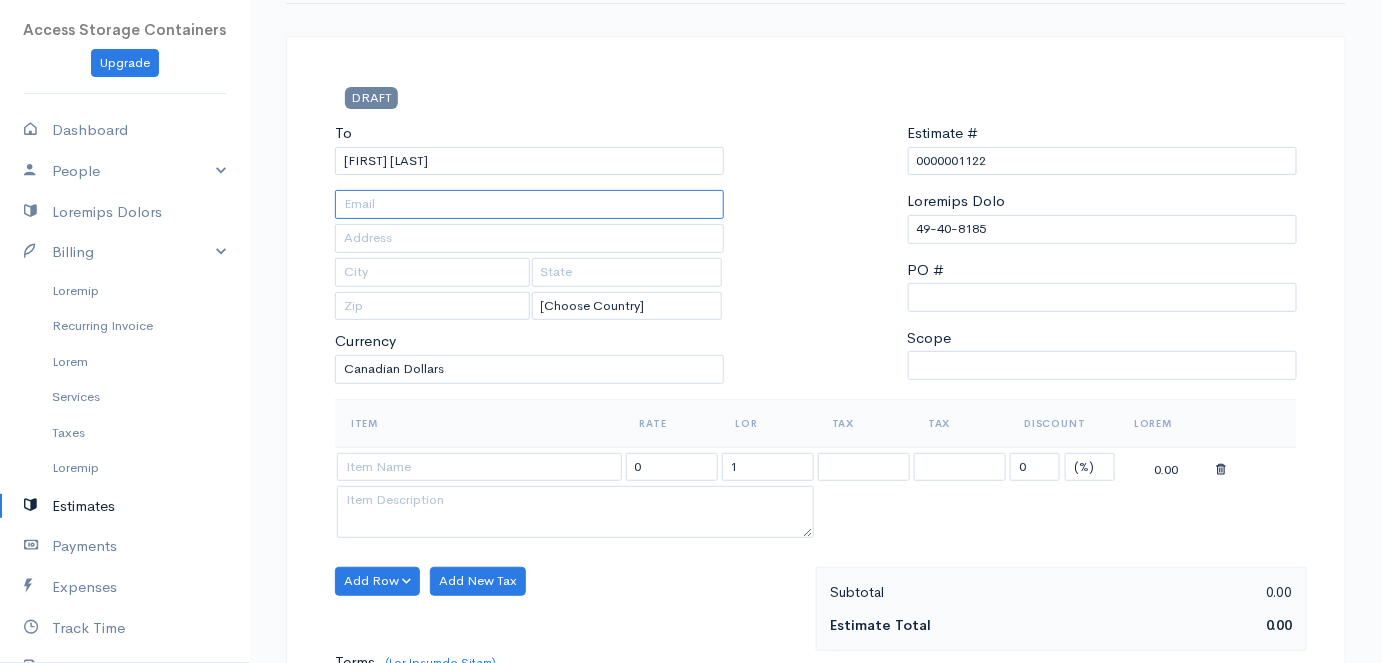 click at bounding box center [529, 204] 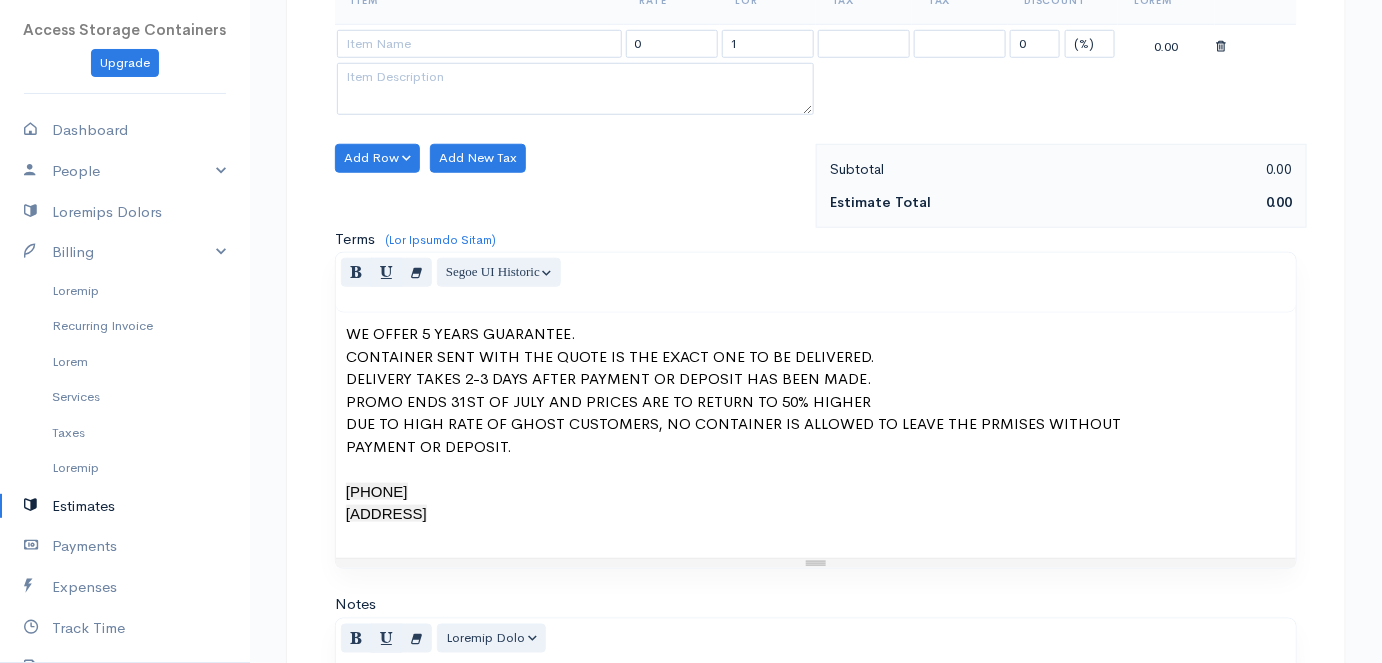 scroll, scrollTop: 544, scrollLeft: 0, axis: vertical 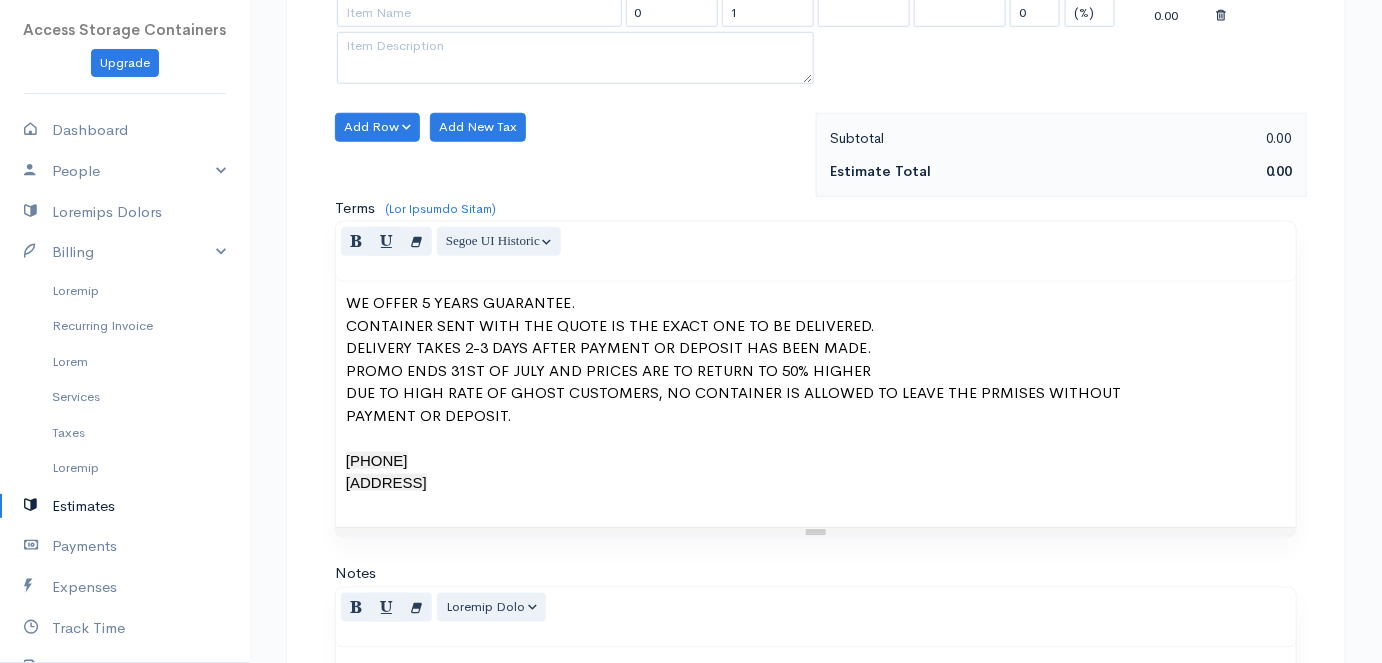 type on "[EMAIL]" 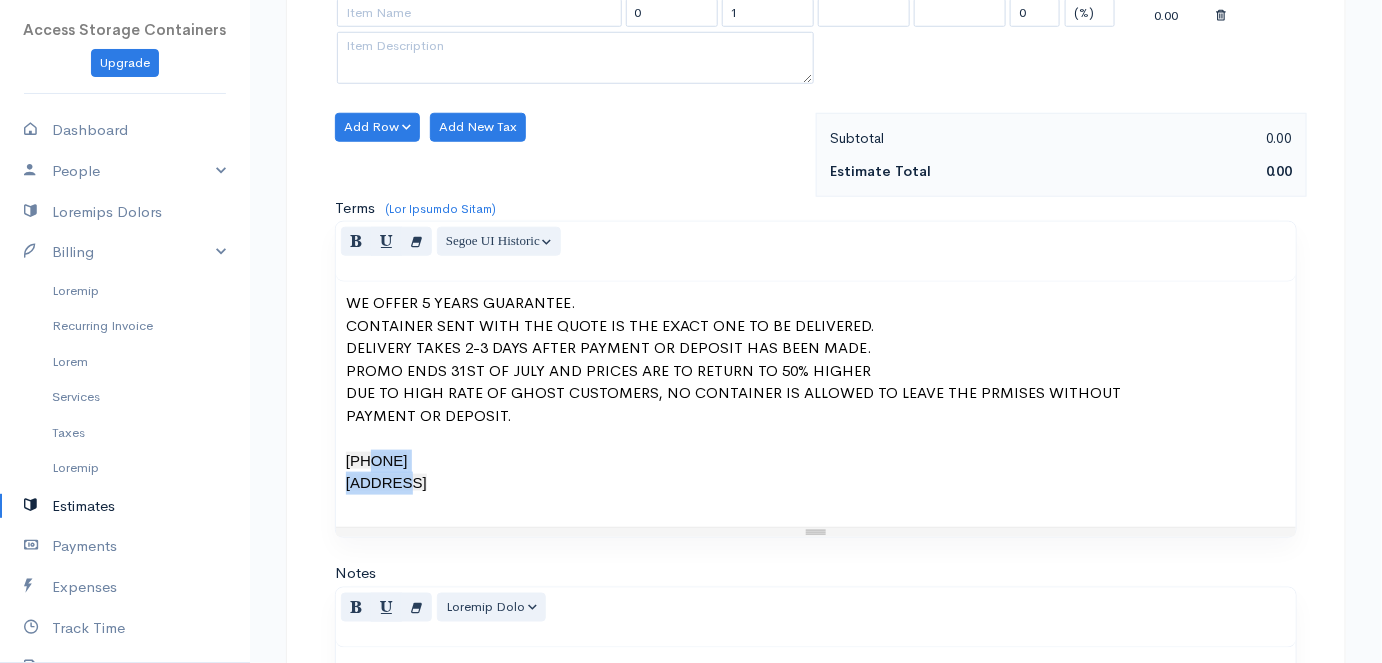 drag, startPoint x: 442, startPoint y: 478, endPoint x: 352, endPoint y: 478, distance: 90 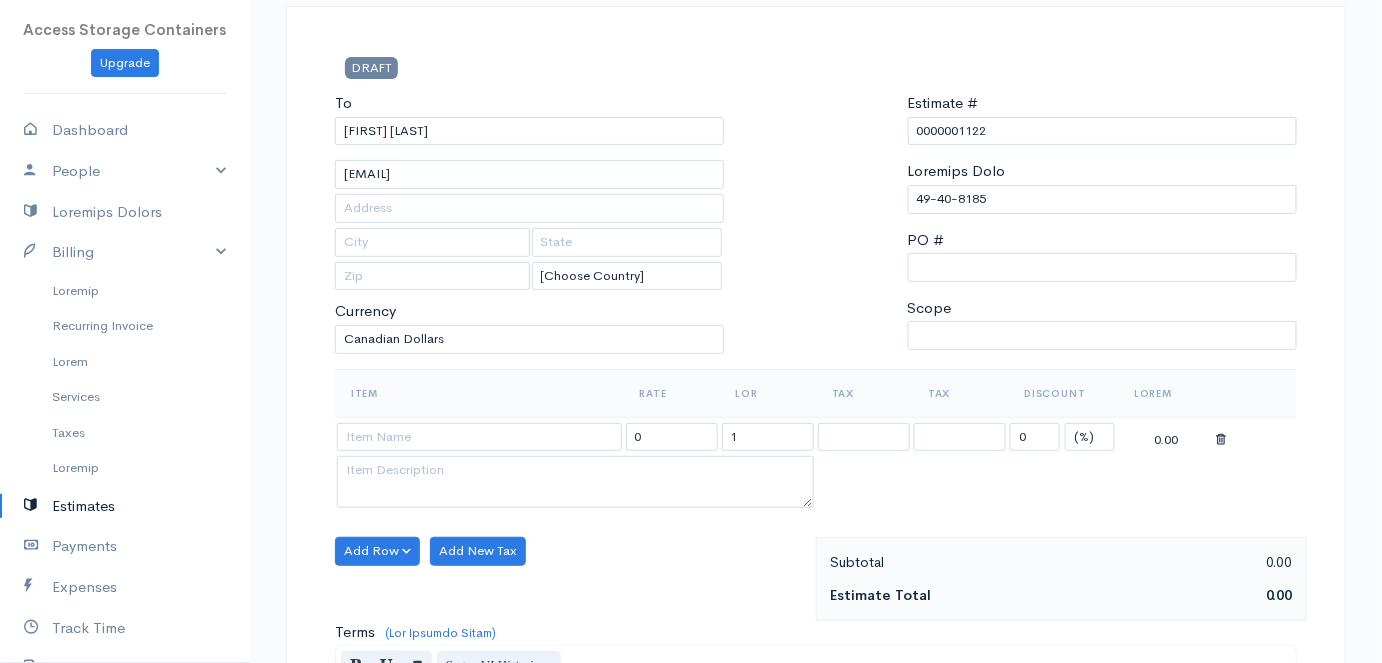scroll, scrollTop: 0, scrollLeft: 0, axis: both 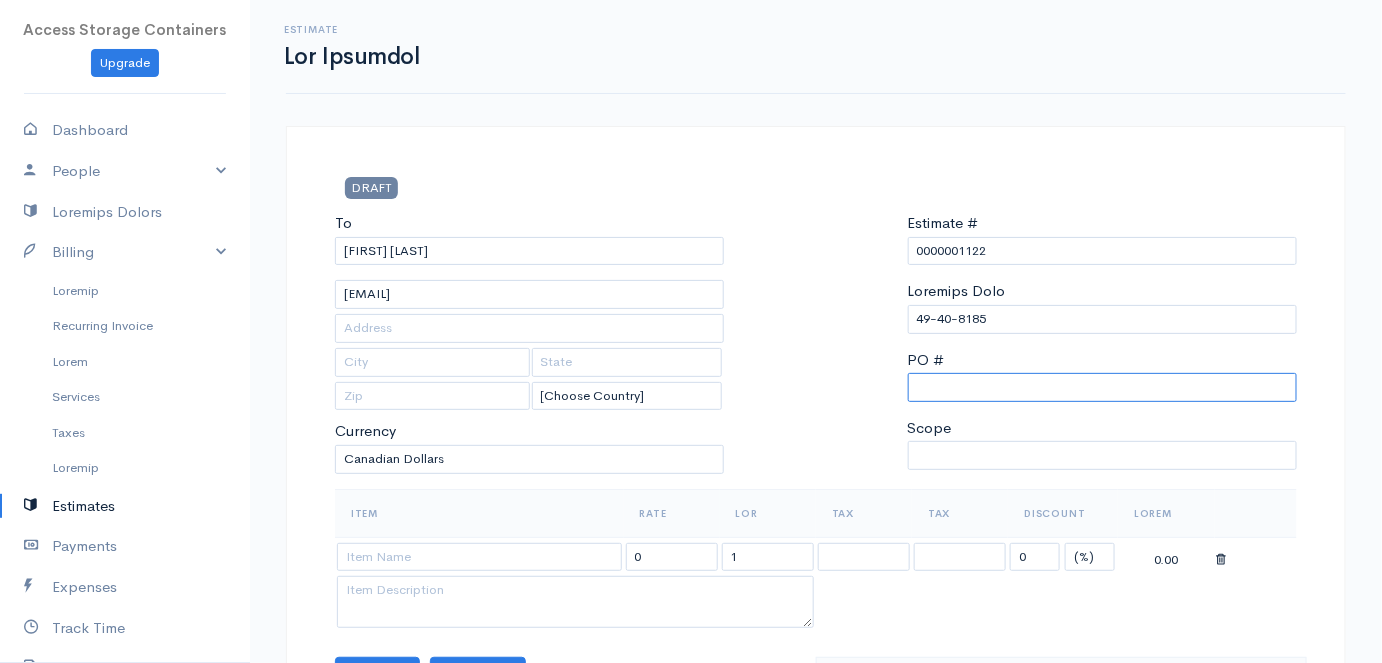click on "PO #" at bounding box center [1102, 387] 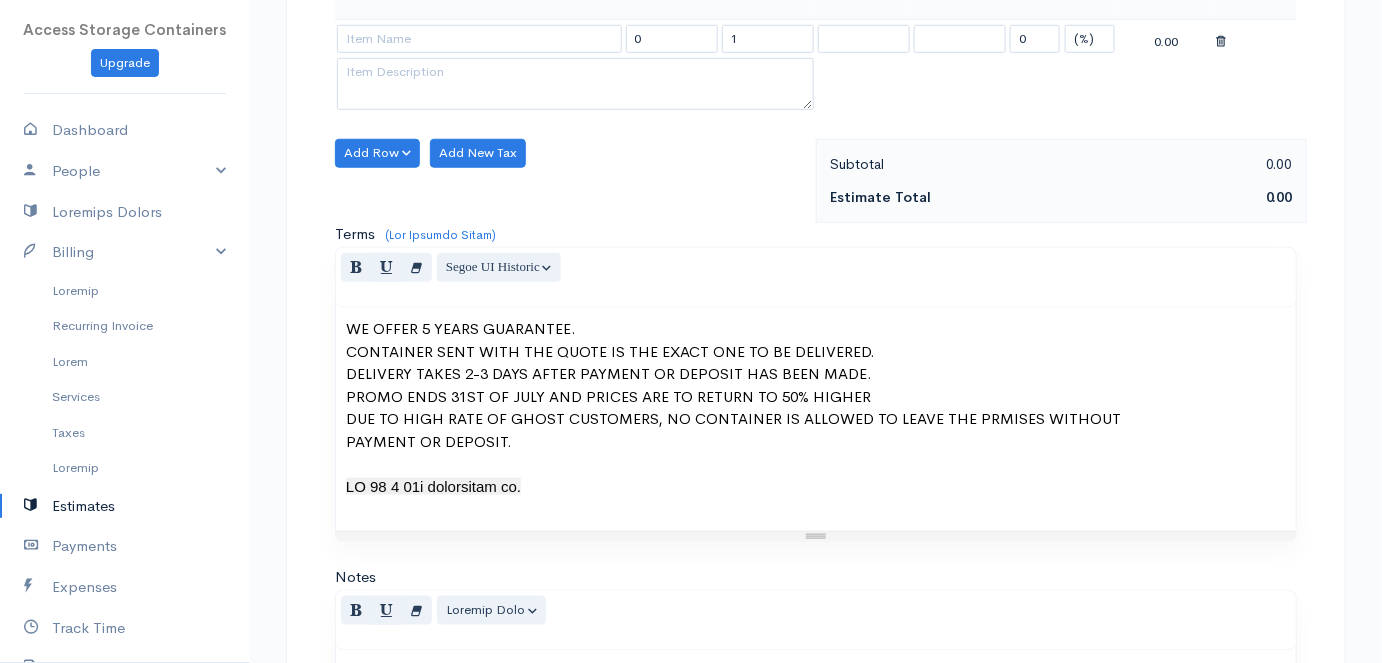 scroll, scrollTop: 520, scrollLeft: 0, axis: vertical 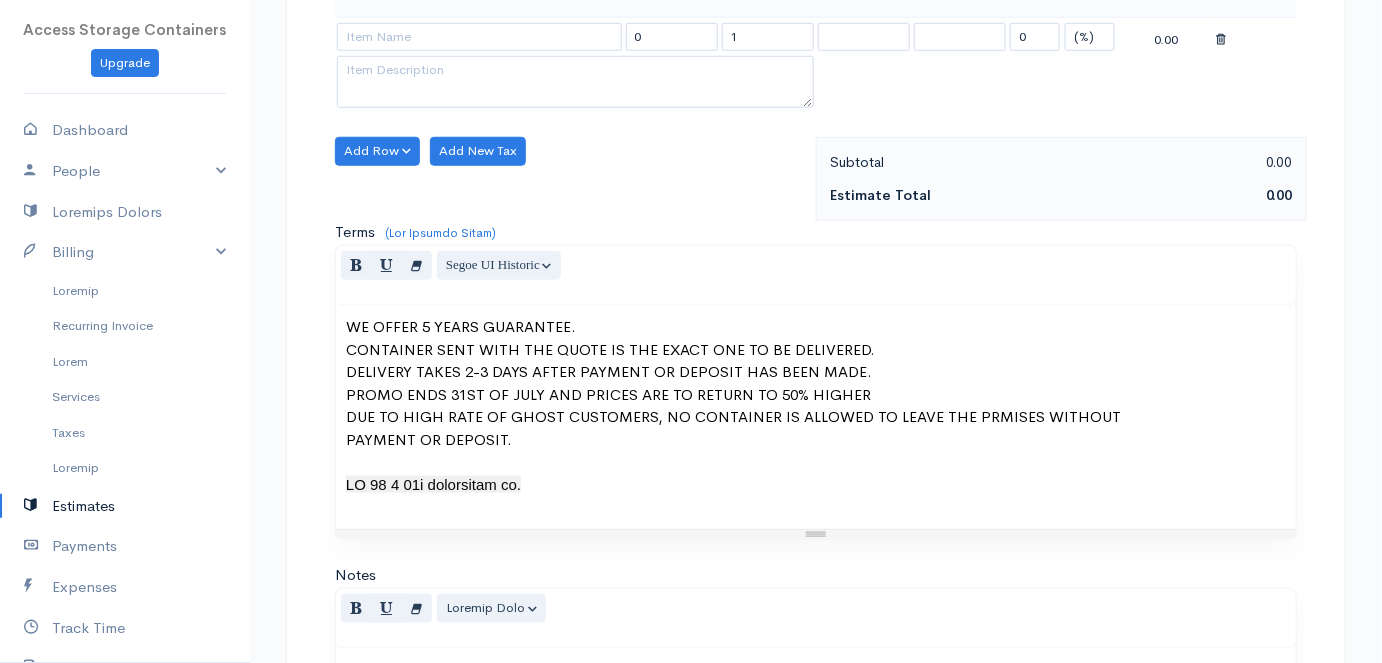 type on "[PHONE]" 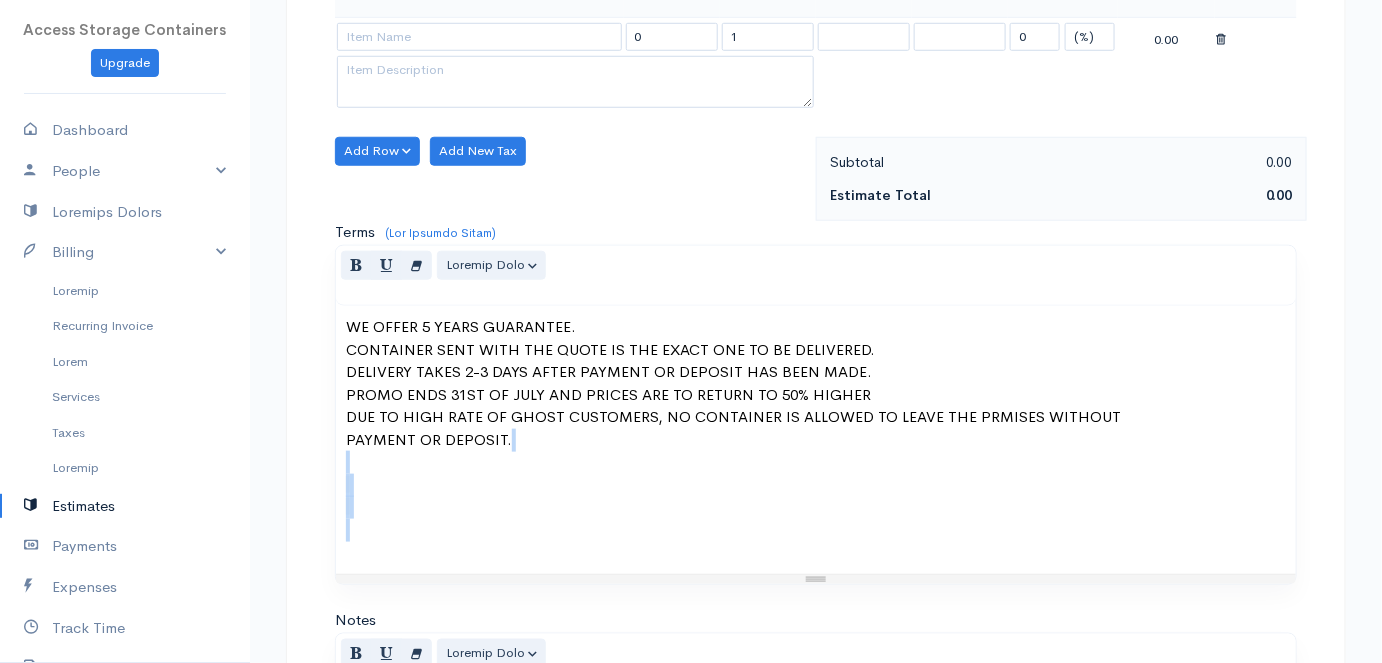 drag, startPoint x: 348, startPoint y: 458, endPoint x: 391, endPoint y: 573, distance: 122.77622 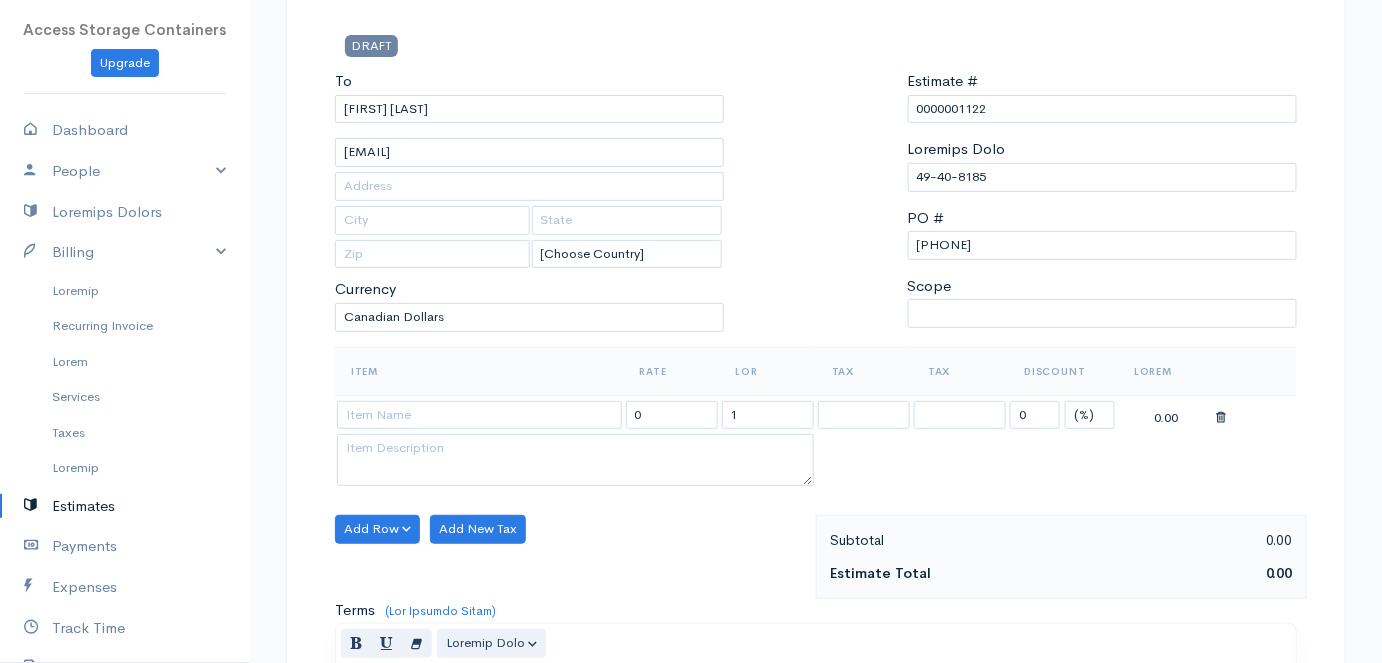 scroll, scrollTop: 0, scrollLeft: 0, axis: both 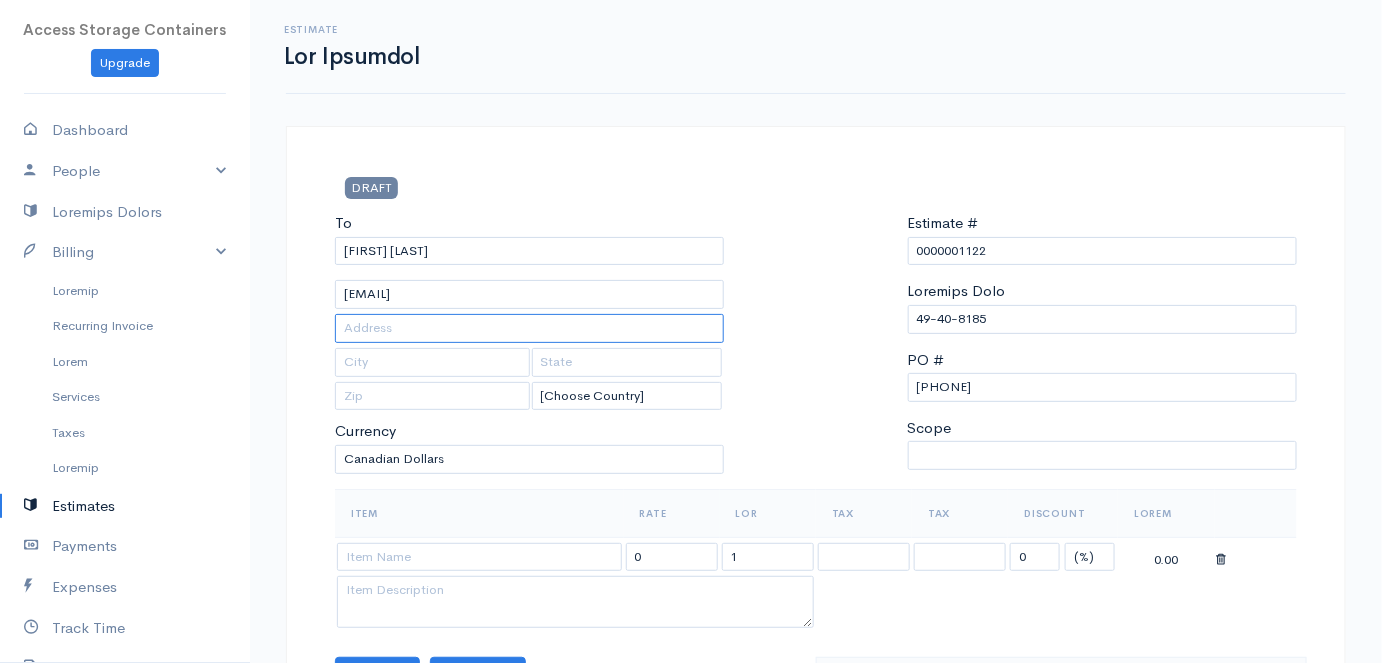 click at bounding box center [529, 328] 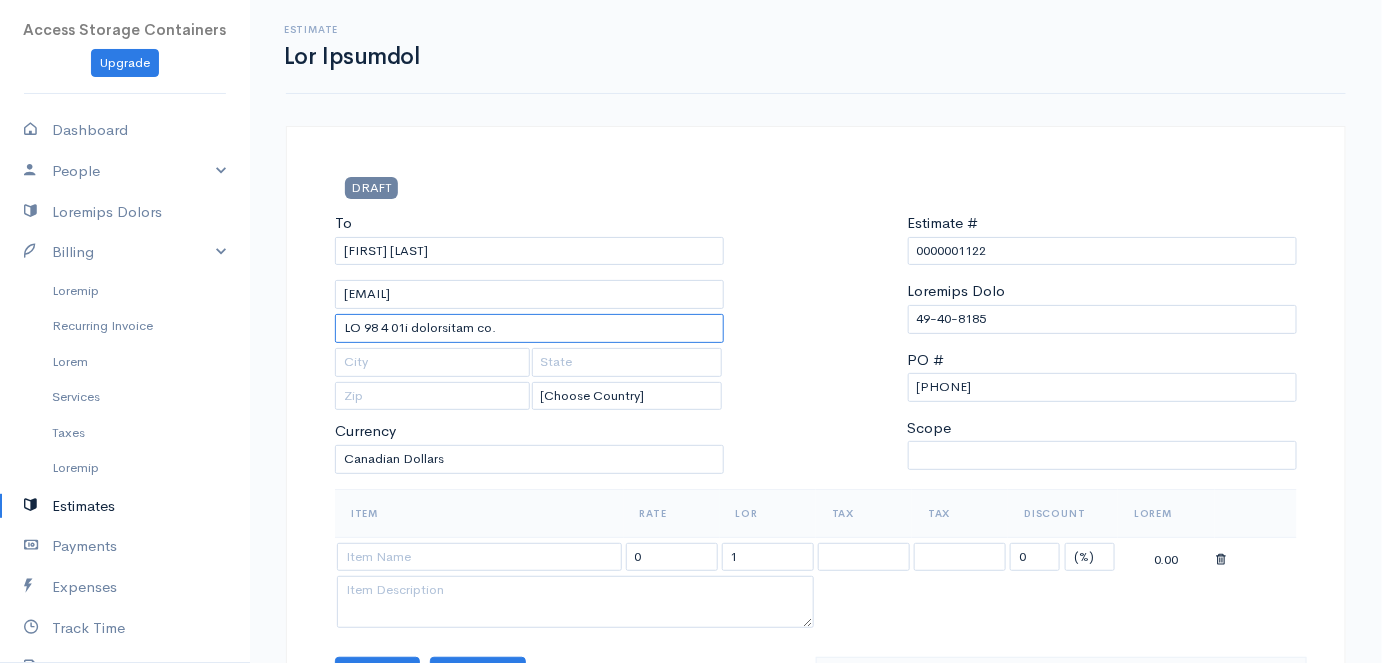click on "LO 98 4 01i dolorsitam co." at bounding box center [529, 328] 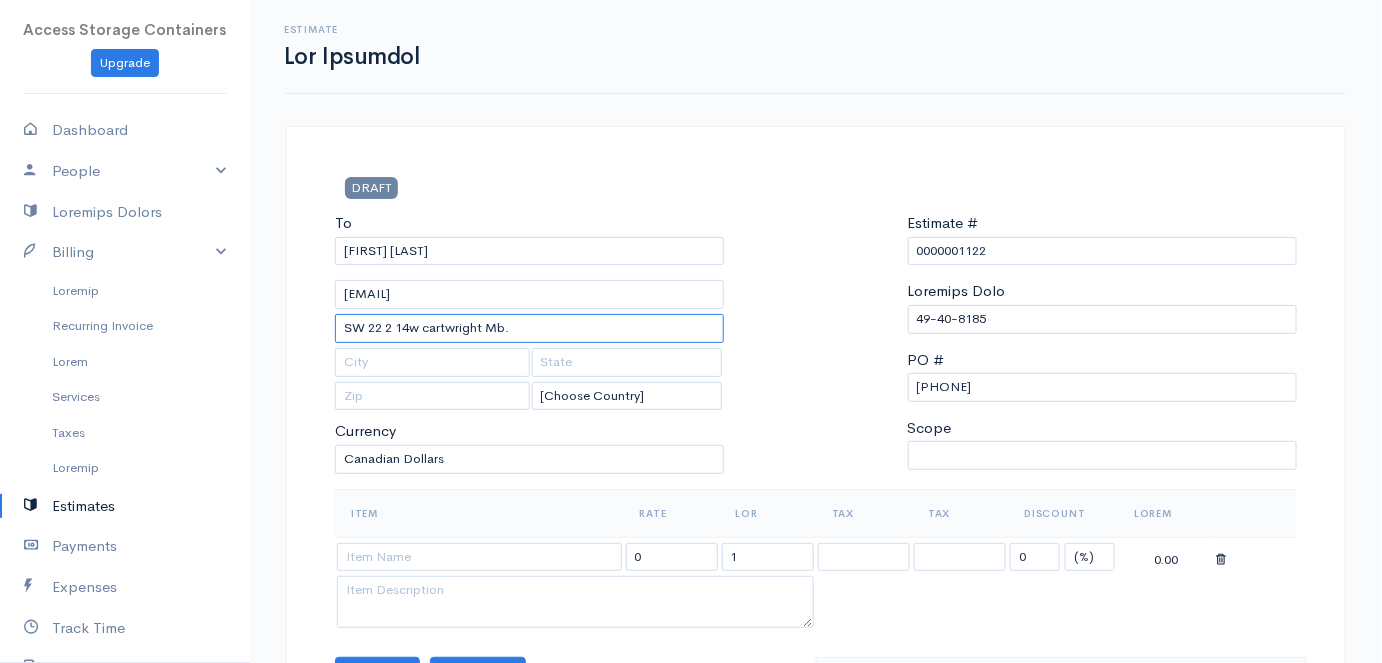 click on "SW 22 2 14w cartwright Mb." at bounding box center (529, 328) 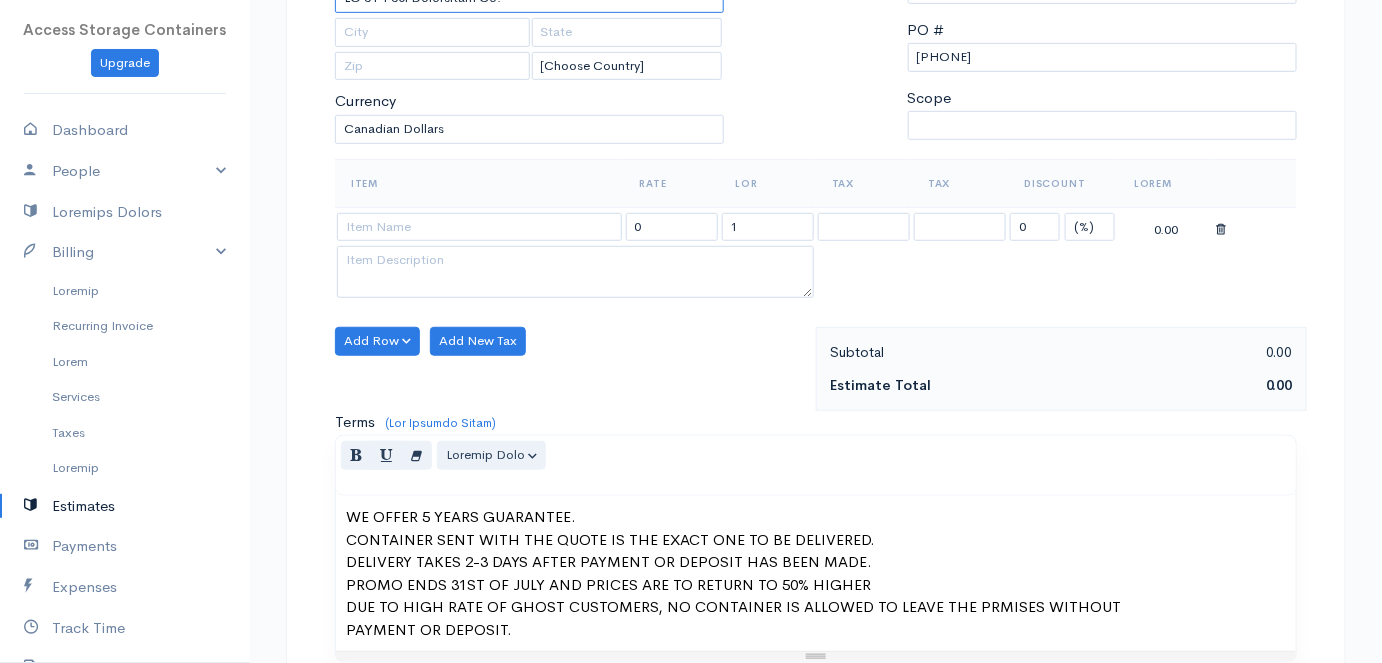 scroll, scrollTop: 336, scrollLeft: 0, axis: vertical 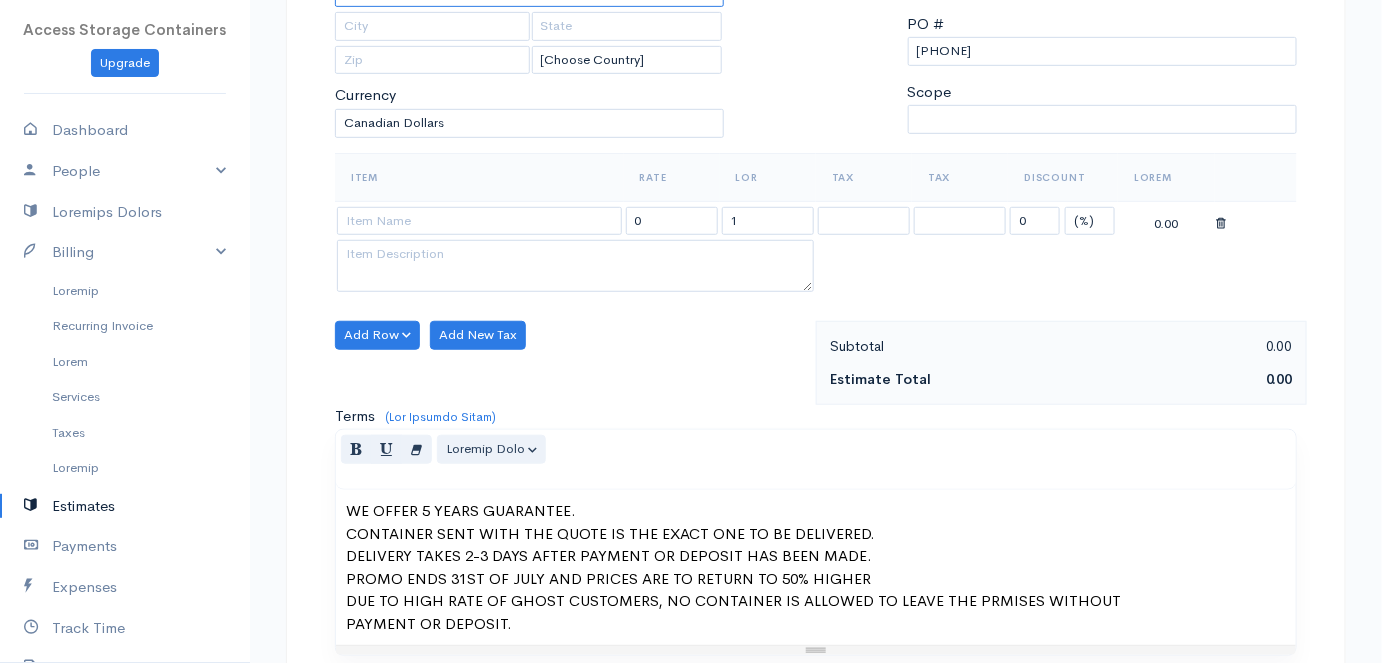 type on "LO 51 1 50i Dolorsitam Co." 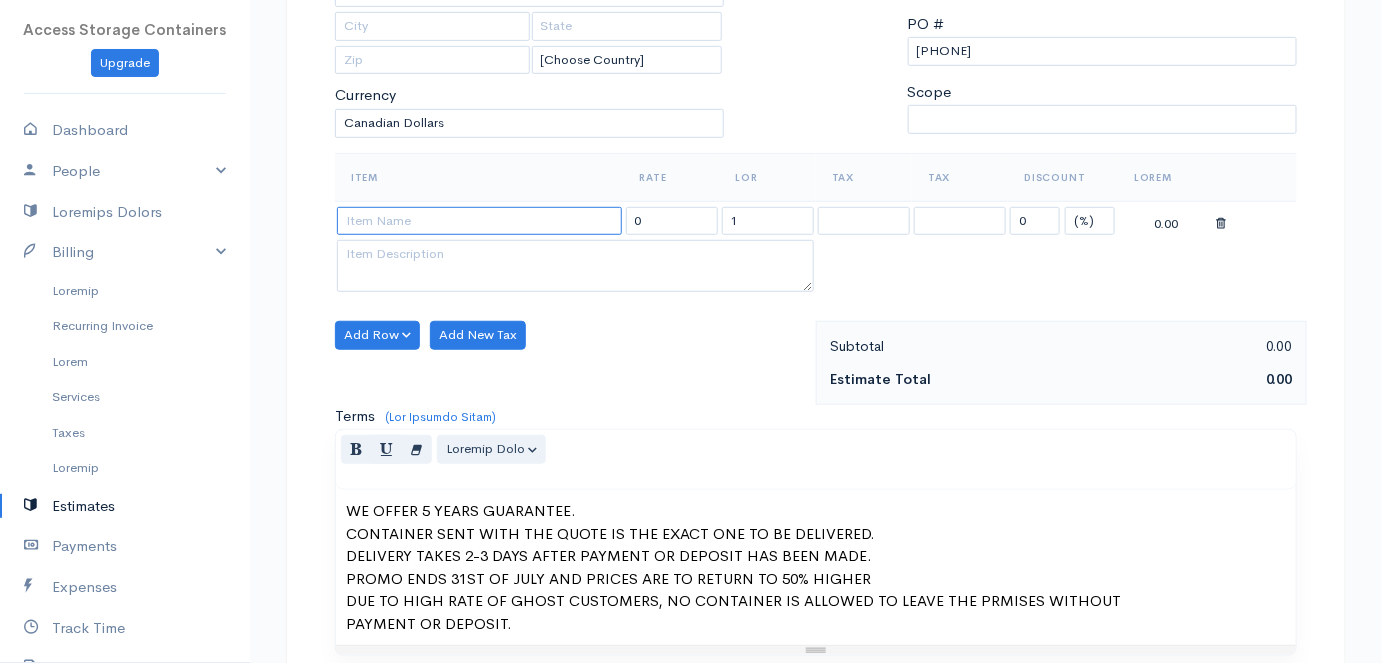 click at bounding box center [479, 221] 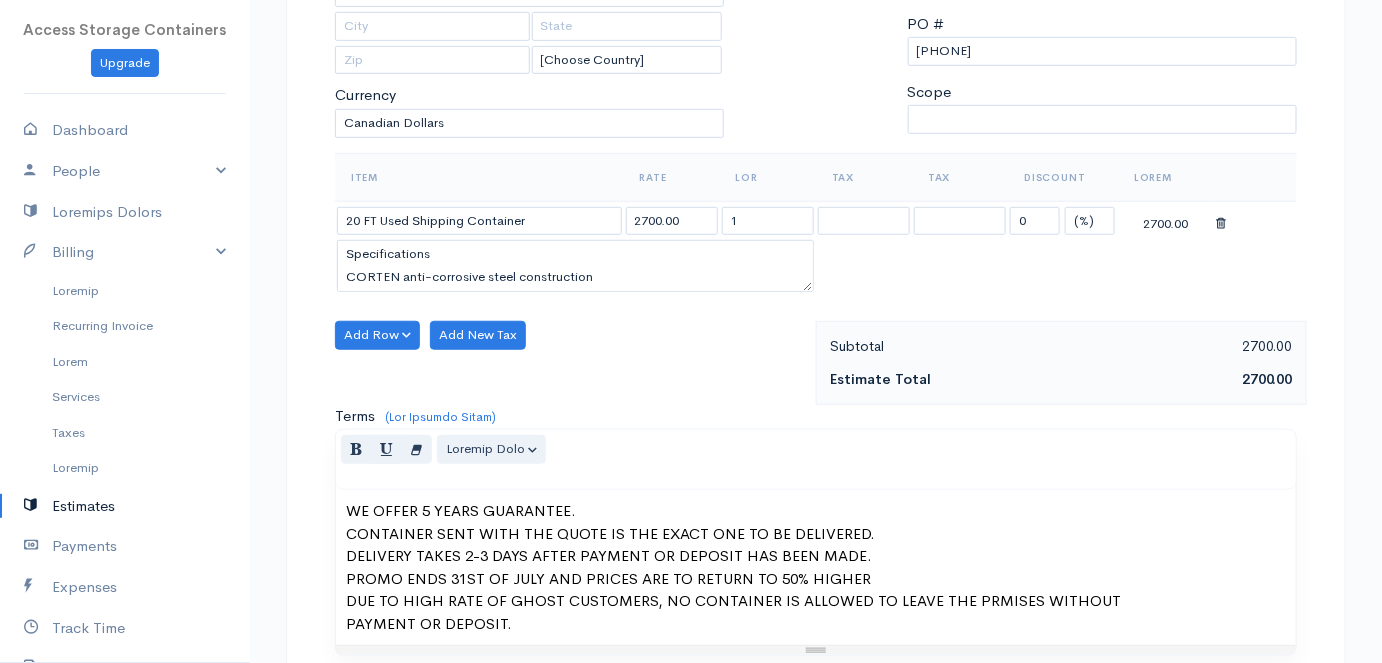 click on "Access Storage Containers
Upgrade
Dashboard
People
Clients
Vendors
Staff Users
Purchase Orders
Billing
Invoice
Recurring Invoice
Items
Services
Taxes
Credits
Estimates
Payments
Expenses
Track Time
Projects
Reports
Settings
My Organizations
Logout
Help
@CloudBooksApp 2022
Estimate
New Estimate
DRAFT To [FIRST] [LAST] [EMAIL] SW 22 2 14w [STREET] Mb. [Choose Country] [COUNTRY] [COUNTRY] [COUNTRY] [COUNTRY]" at bounding box center (691, 377) 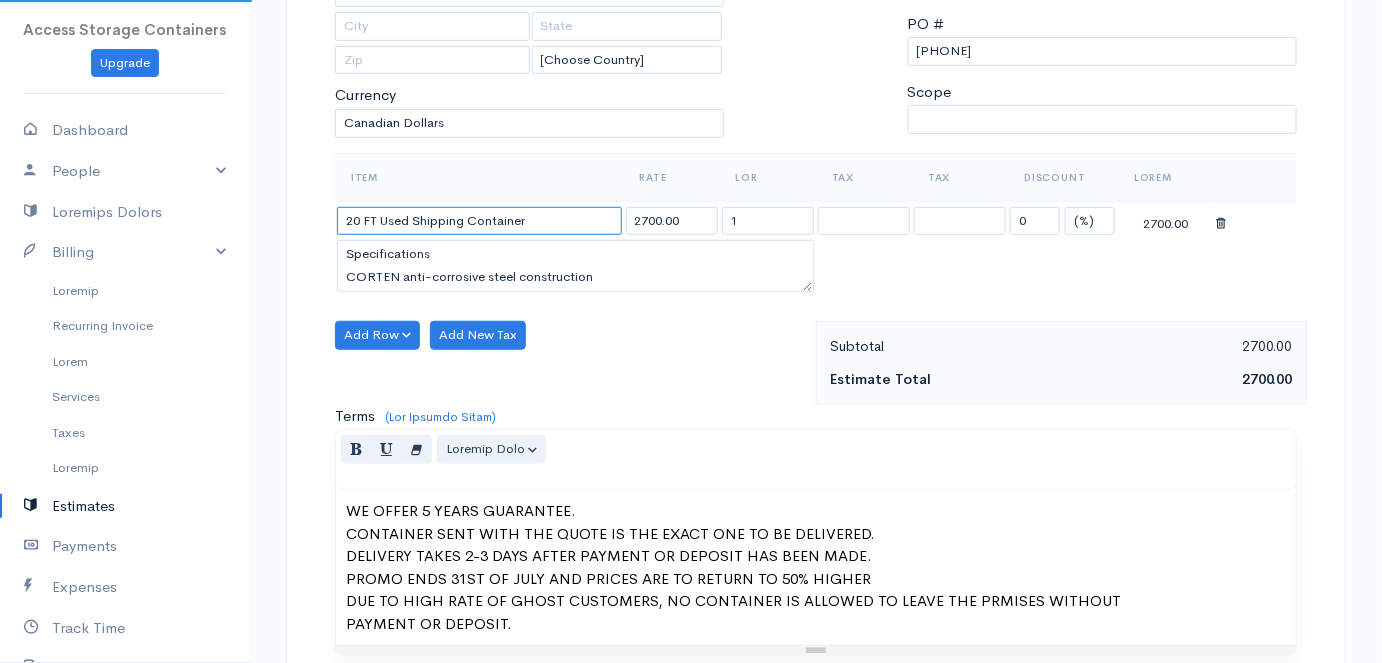 click on "20 FT Used Shipping Container" at bounding box center (479, 221) 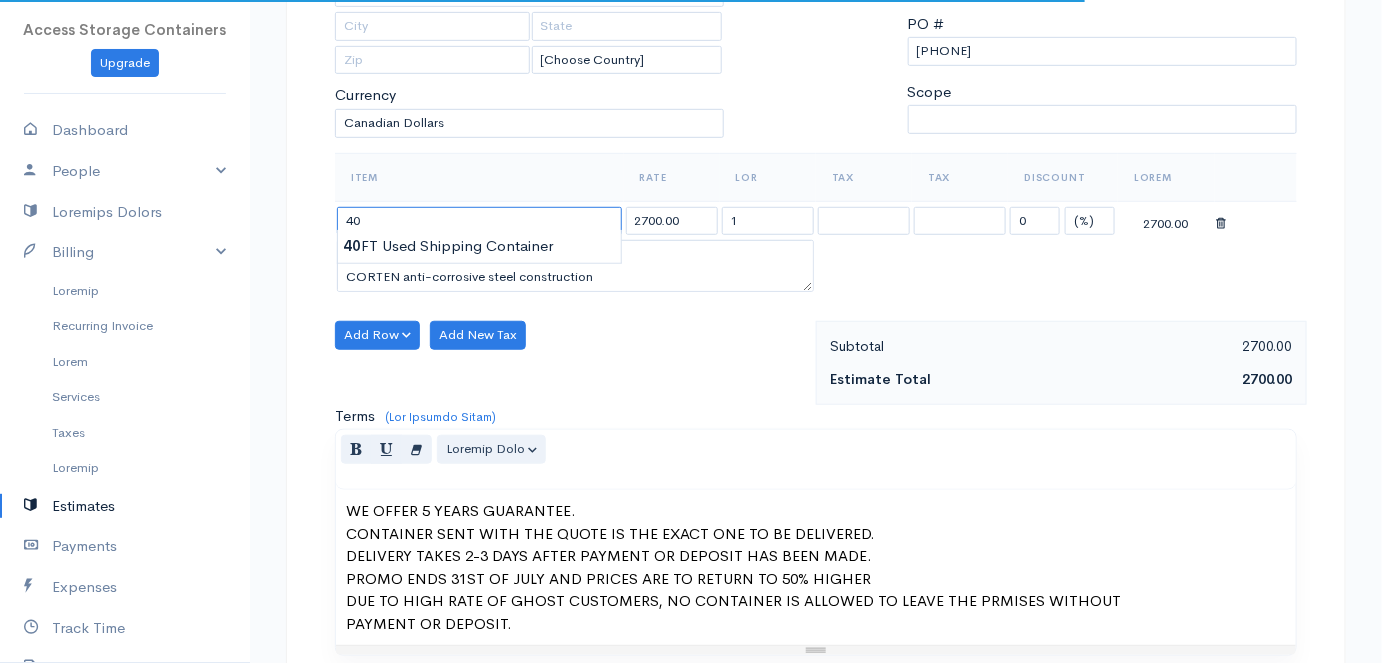 click on "40" at bounding box center [479, 221] 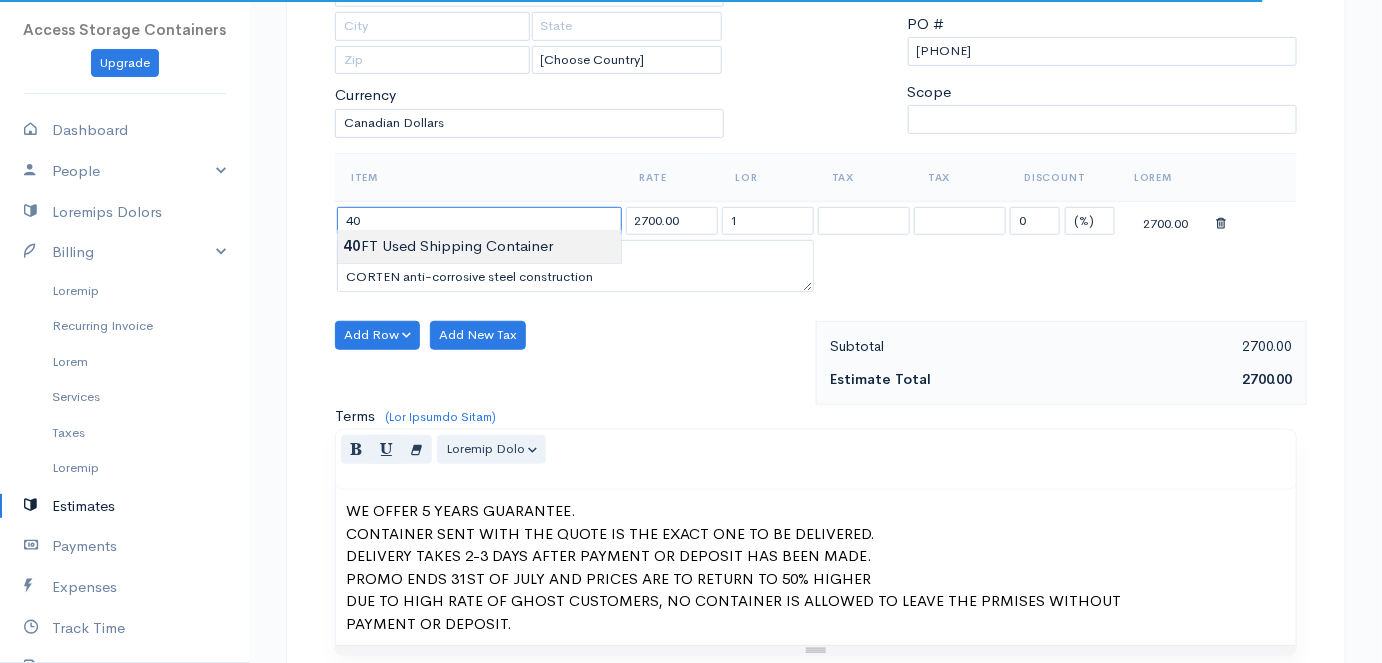 type on "27 LO Ipsu Dolorsit Ametconse" 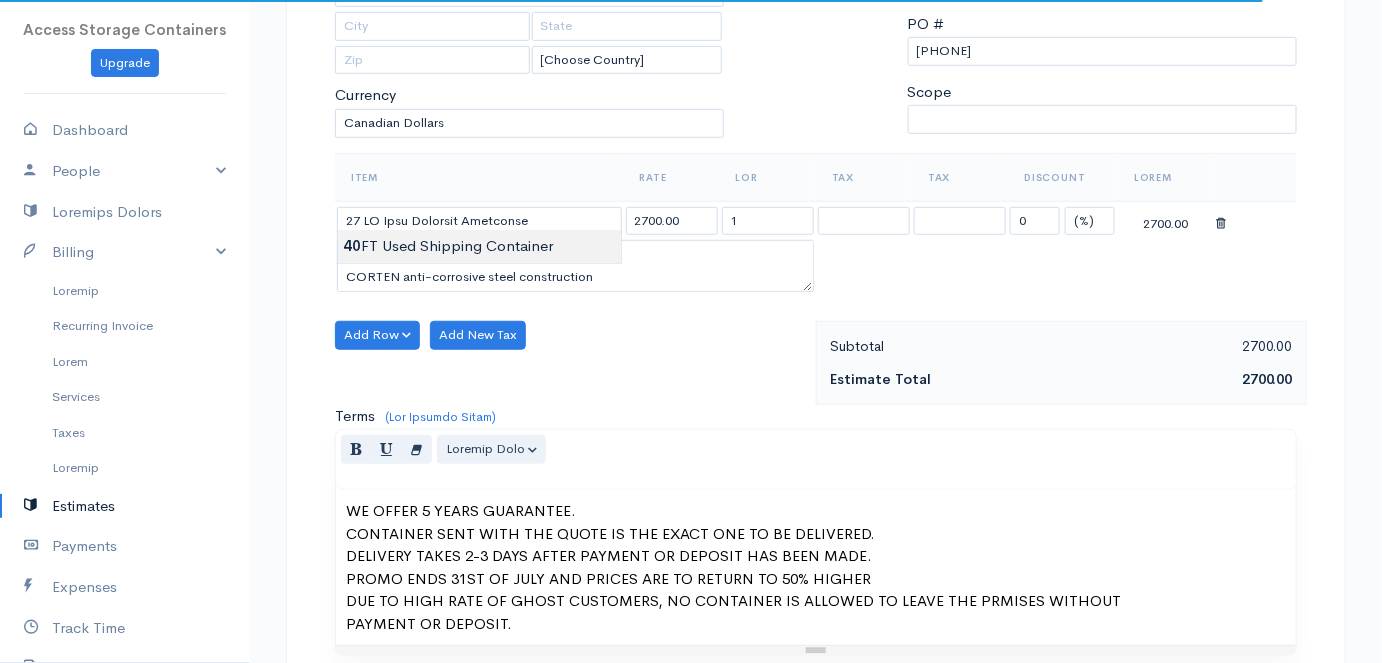 click on "Access Storage Containers
Upgrade
Dashboard
People
Clients
Vendors
Staff Users
Purchase Orders
Billing
Invoice
Recurring Invoice
Items
Services
Taxes
Credits
Estimates
Payments
Expenses
Track Time
Projects
Reports
Settings
My Organizations
Logout
Help
@CloudBooksApp 2022
Estimate
New Estimate
DRAFT To [FIRST] [LAST] [EMAIL] SW 22 2 14w [STREET] Mb. [Choose Country] [COUNTRY] [COUNTRY] [COUNTRY] [COUNTRY]" at bounding box center [691, 377] 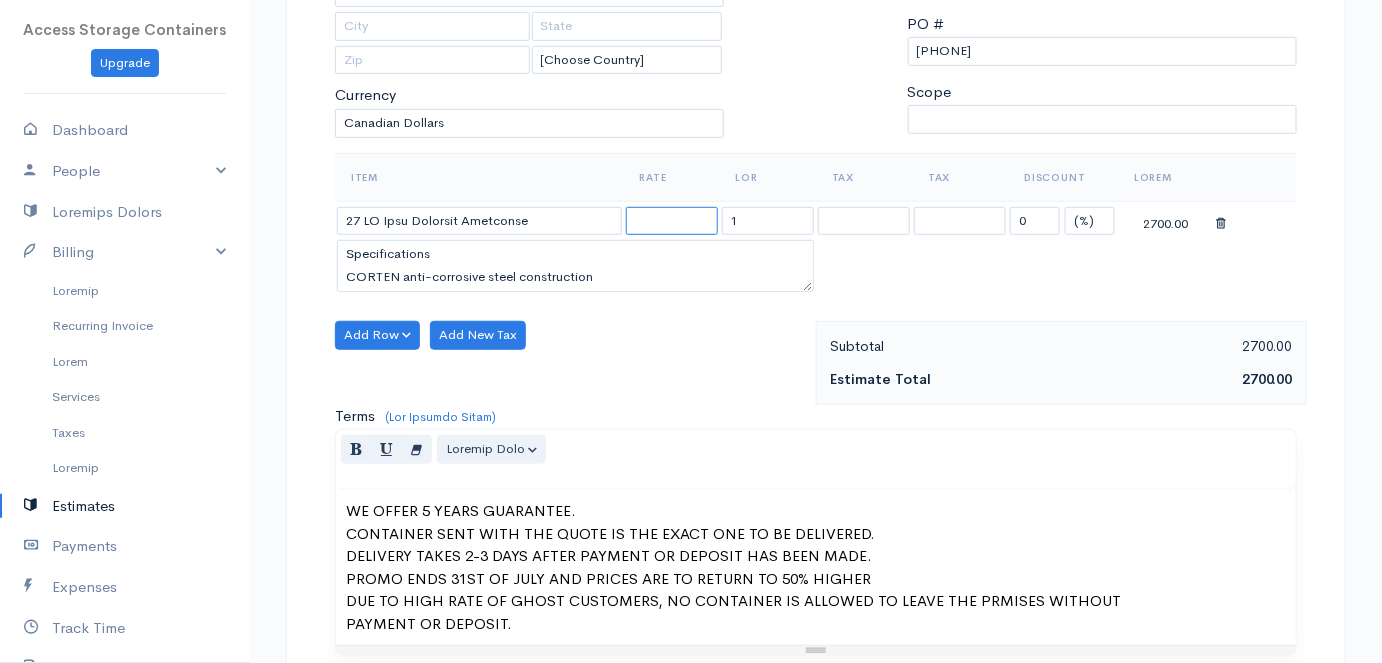 drag, startPoint x: 632, startPoint y: 215, endPoint x: 709, endPoint y: 260, distance: 89.1852 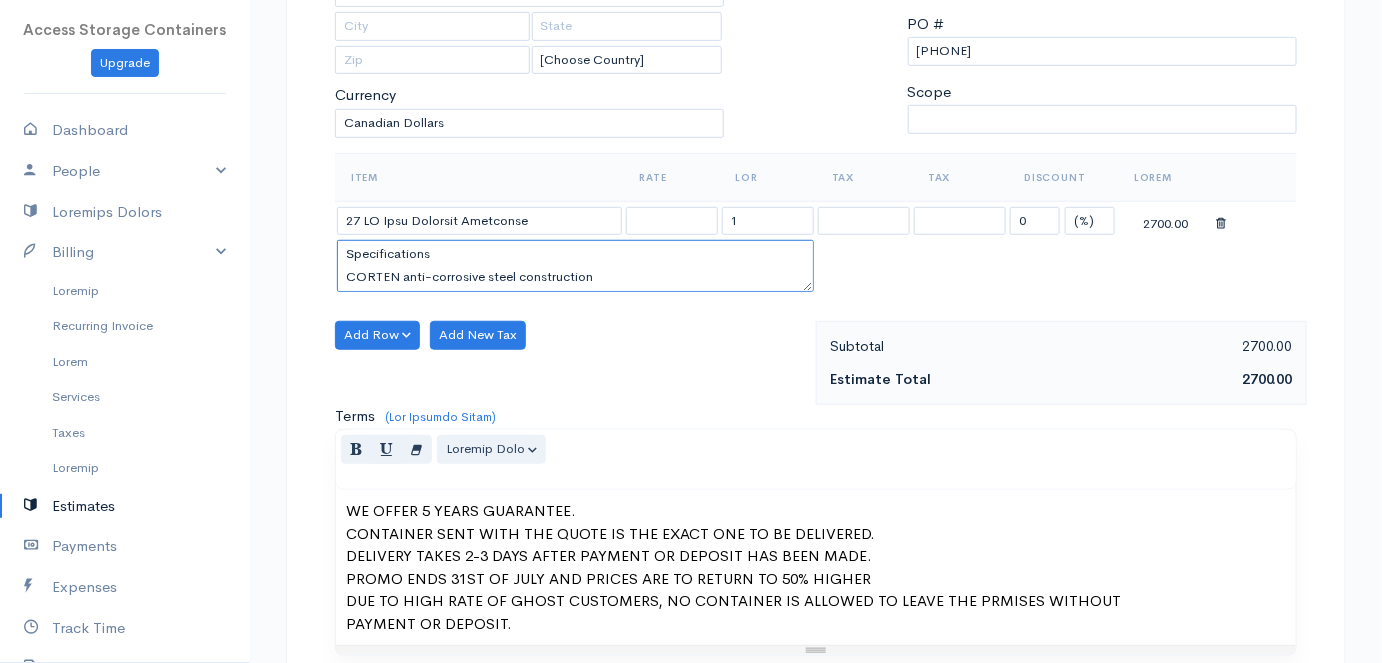 click on "Specifications
CORTEN anti-corrosive steel construction
Marine grade plywood of 19 plies, 1.1” (28mm)
Cargo worthy condition
Wind and water tight
Operational doors
Forklift pockets
Lockable handles
Approximately 4-6 years old
Container dimensions
Exterior: 20’L x 8’W x 8’6”H
Interior: 19’4?L x 7’8”W x 7’10”H
Door Opening: 7’8”W x 7’5”H
Weight: 4,820 LBS
Payload: 62,380 LBS" at bounding box center [575, 266] 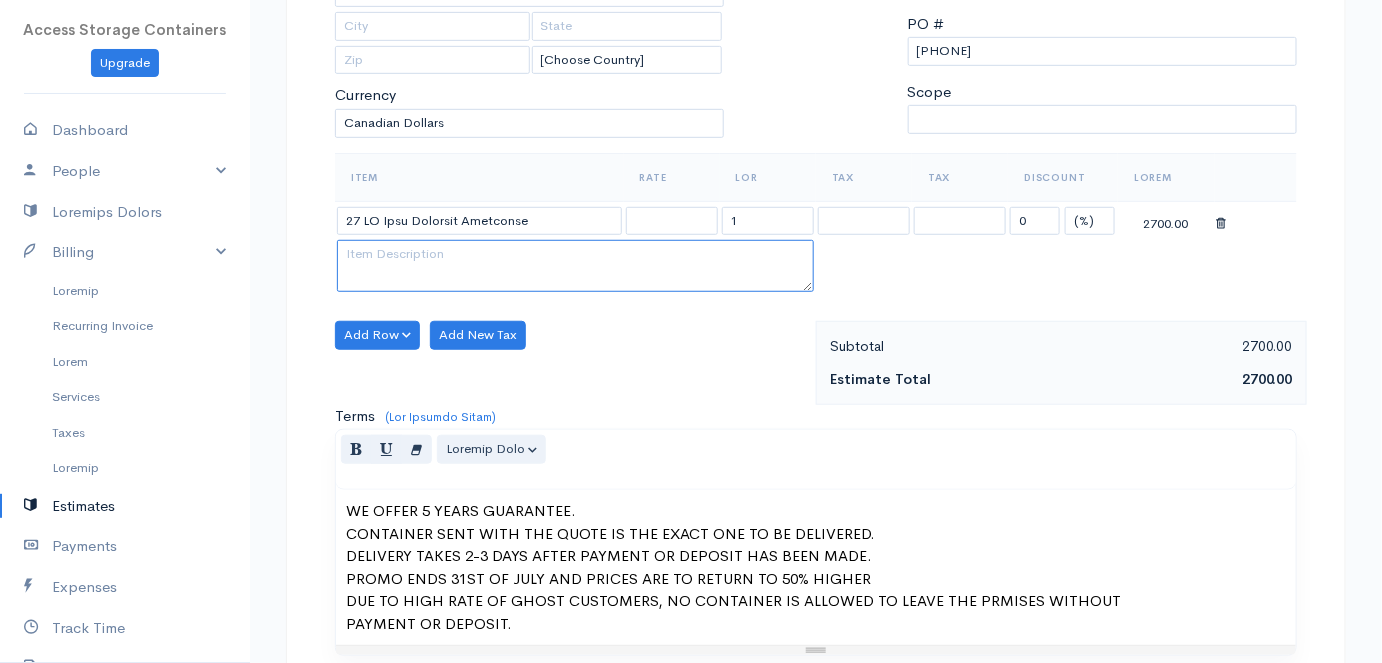 type 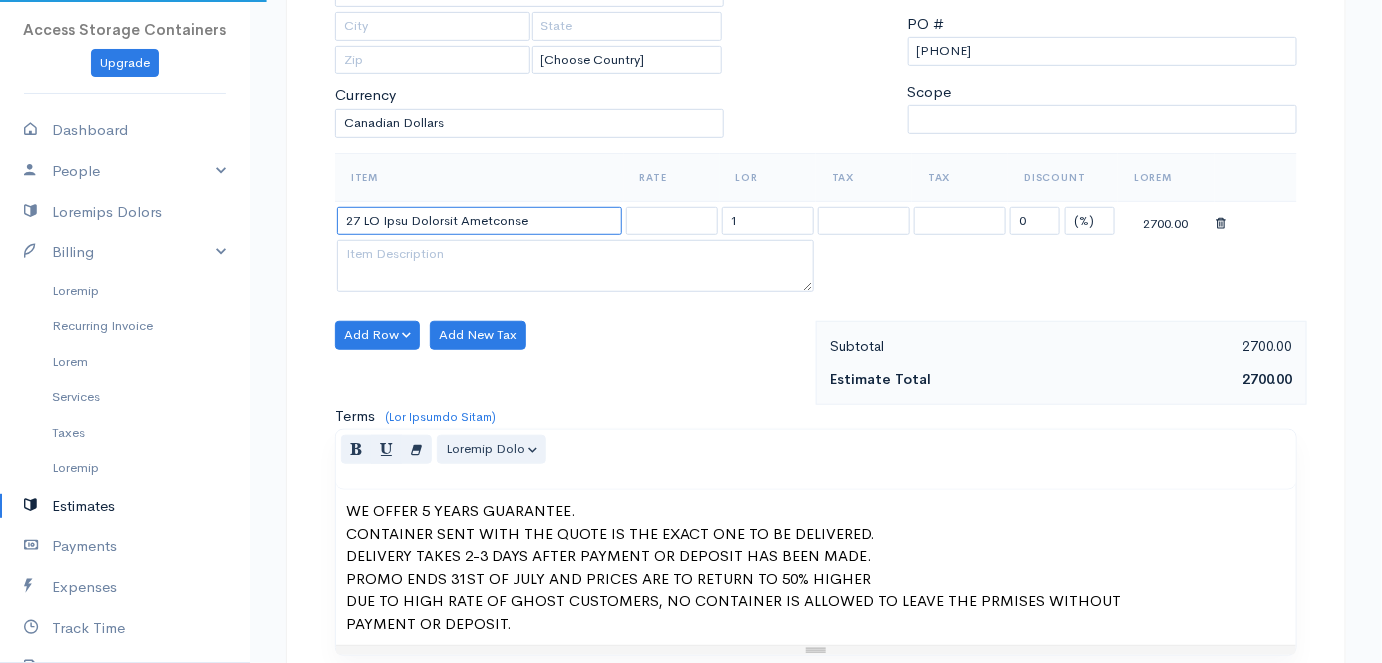 click on "27 LO Ipsu Dolorsit Ametconse" at bounding box center (479, 221) 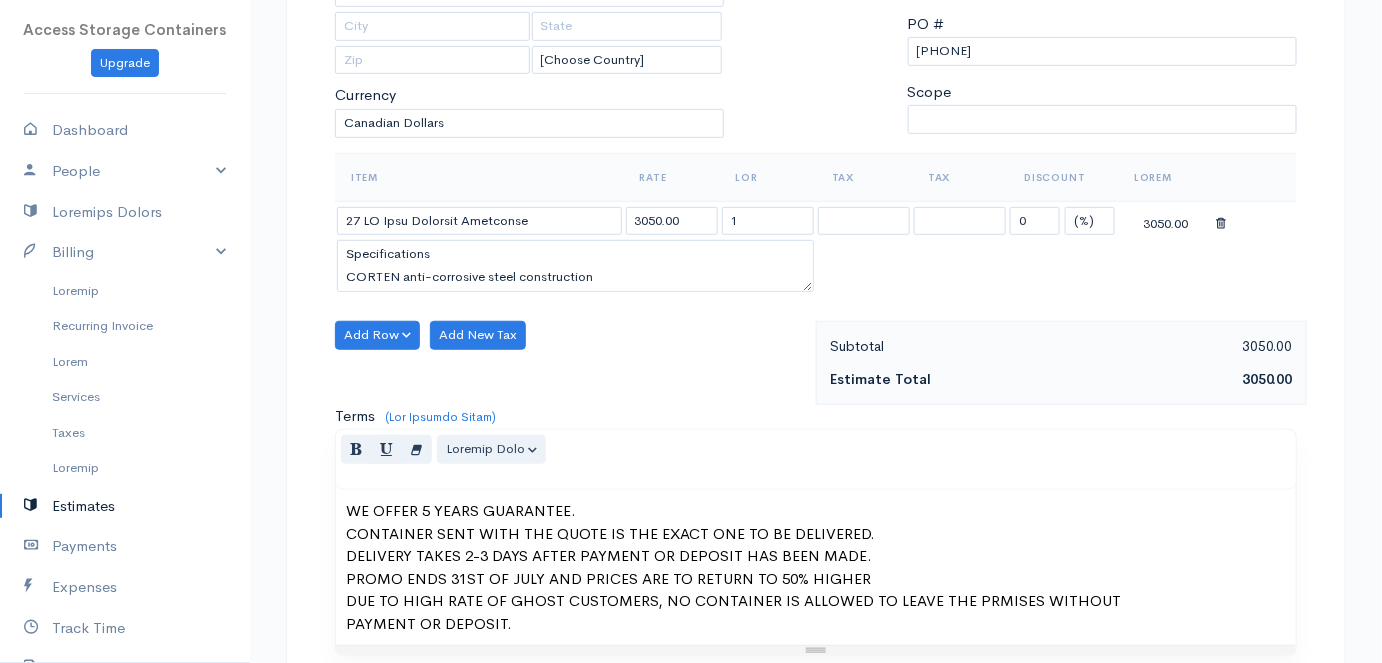 click on "Access Storage Containers
Upgrade
Dashboard
People
Clients
Vendors
Staff Users
Purchase Orders
Billing
Invoice
Recurring Invoice
Items
Services
Taxes
Credits
Estimates
Payments
Expenses
Track Time
Projects
Reports
Settings
My Organizations
Logout
Help
@CloudBooksApp 2022
Estimate
New Estimate
DRAFT To [FIRST] [LAST] [EMAIL] SW 22 2 14w [STREET] Mb. [Choose Country] [COUNTRY] [COUNTRY] [COUNTRY] [COUNTRY]" at bounding box center (691, 377) 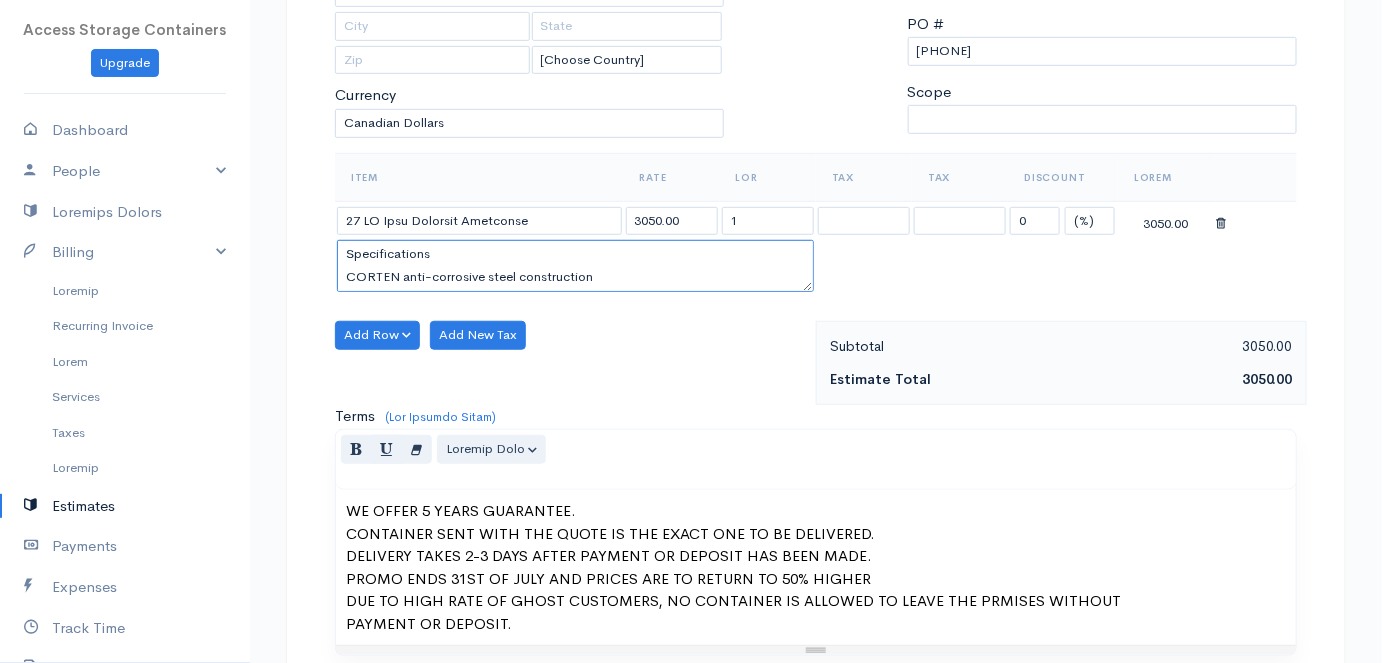 click on "Specifications
CORTEN anti-corrosive steel construction
Marine grade plywood of 19 plies, 1.1” (28mm)
Cargo worthy condition
Wind and water tight
Operational doors
Weatherproof vents
Lockable handles
Approximately 3-6 years old
Container dimensions
Exterior: 40’L x 8’W x 8’6”H
Interior: 39’5?L x 7’8”W x 7’10”H
Door Opening: 7’8”W x 7’5”H
Weight: 7,935 LBS
Payload: 59,265 LBS" at bounding box center [575, 266] 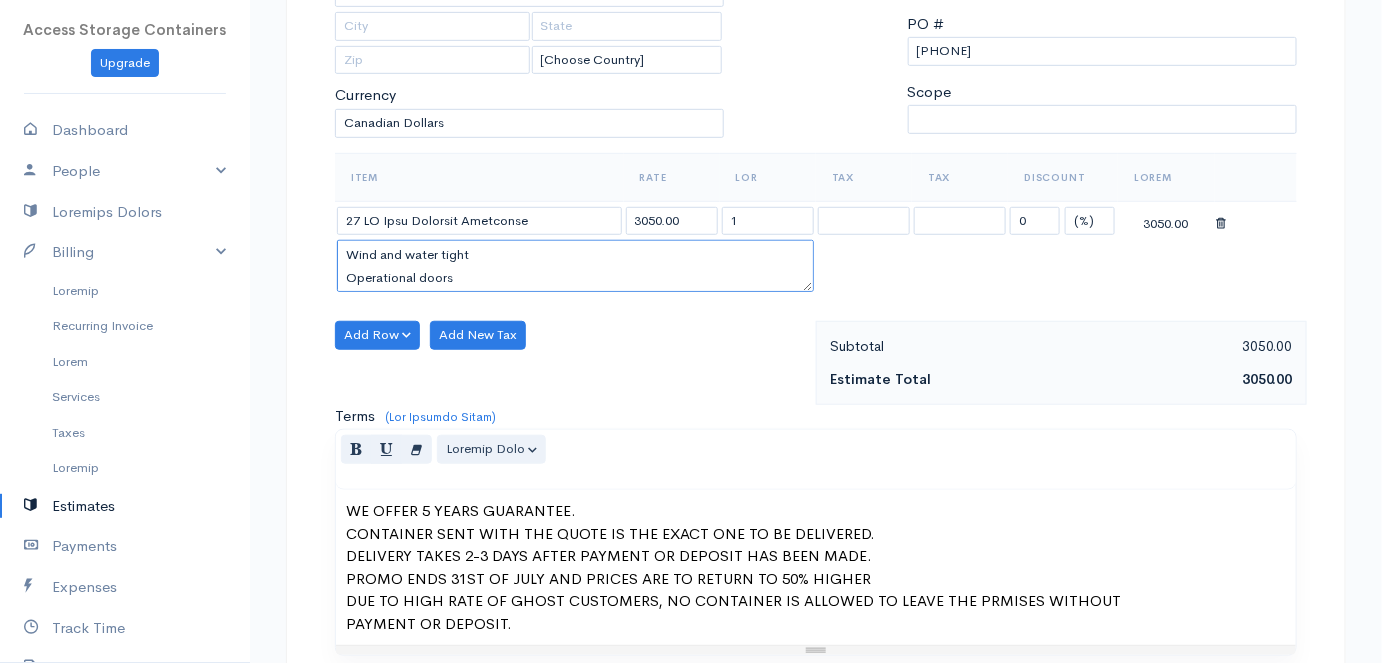 scroll, scrollTop: 0, scrollLeft: 0, axis: both 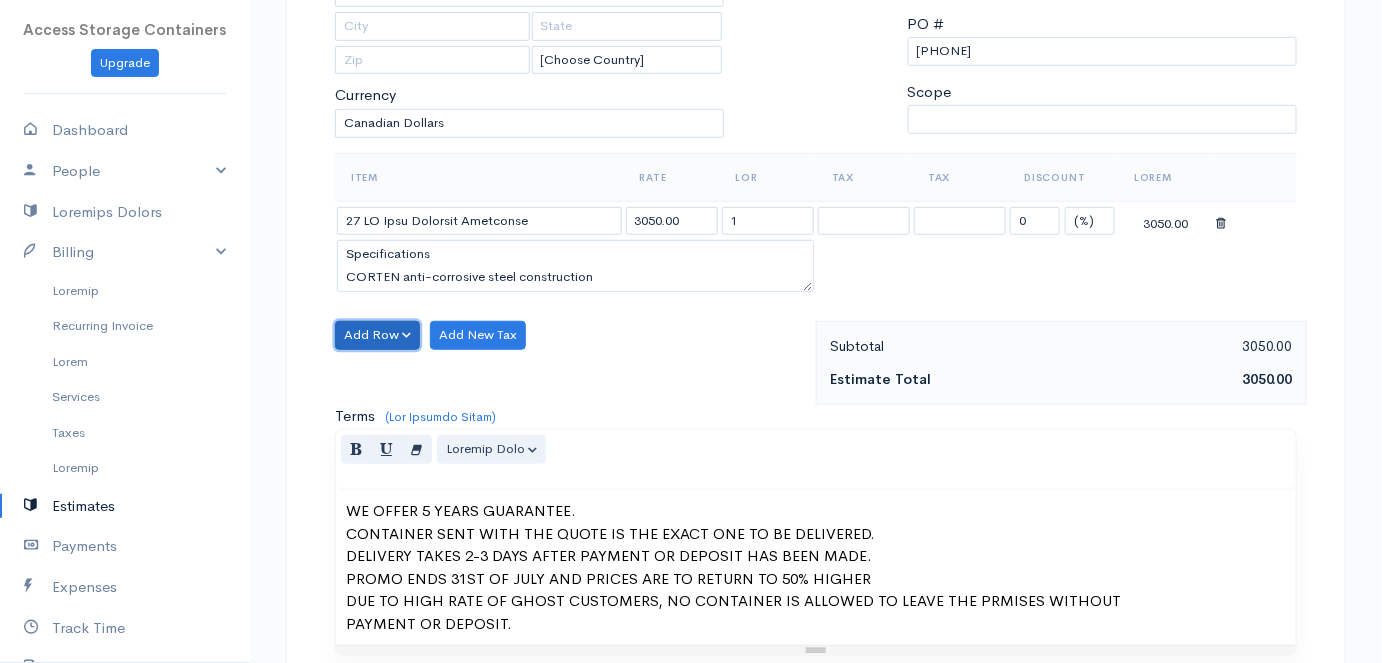 click on "Add Row" at bounding box center (377, 335) 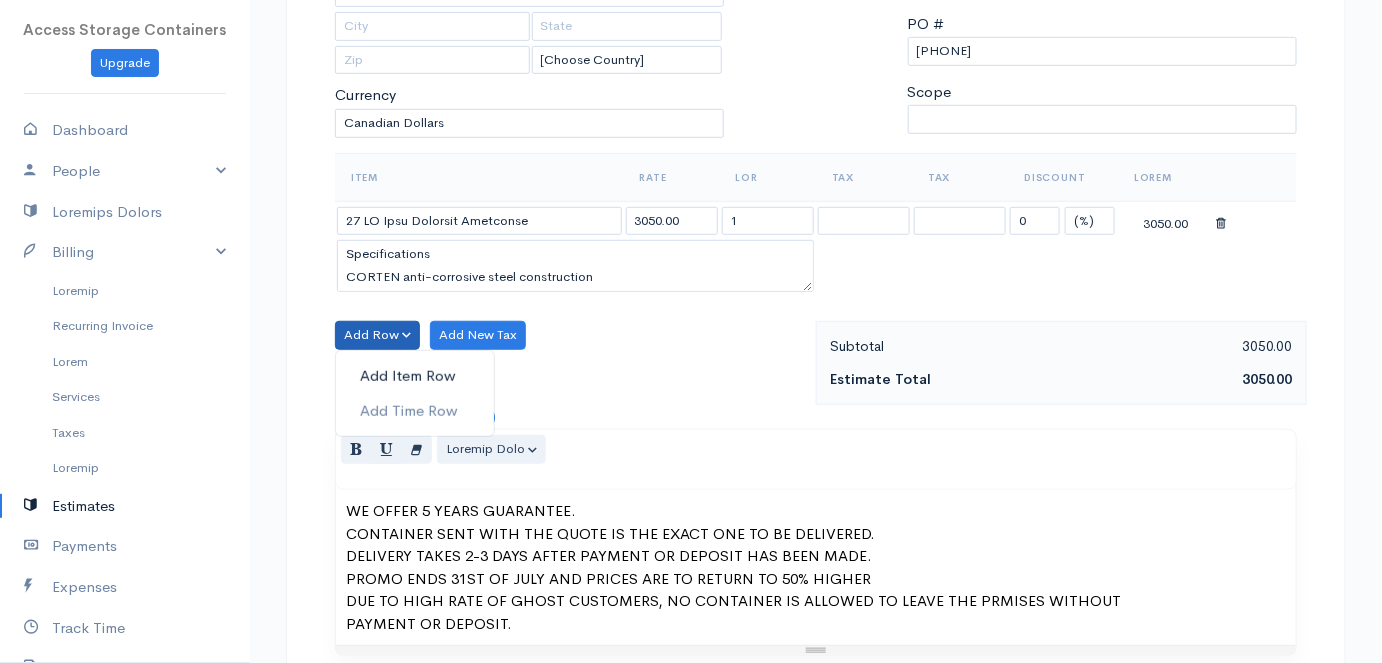 click on "Add Item Row" at bounding box center [415, 376] 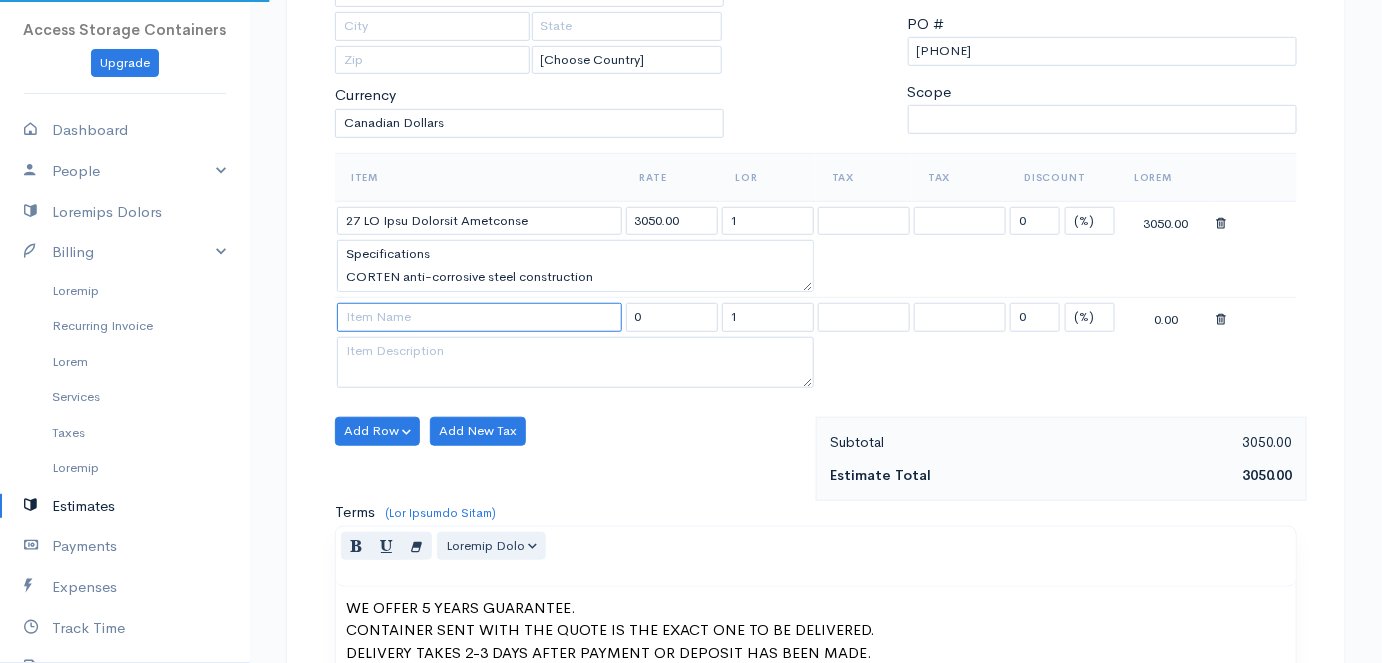 click at bounding box center (479, 317) 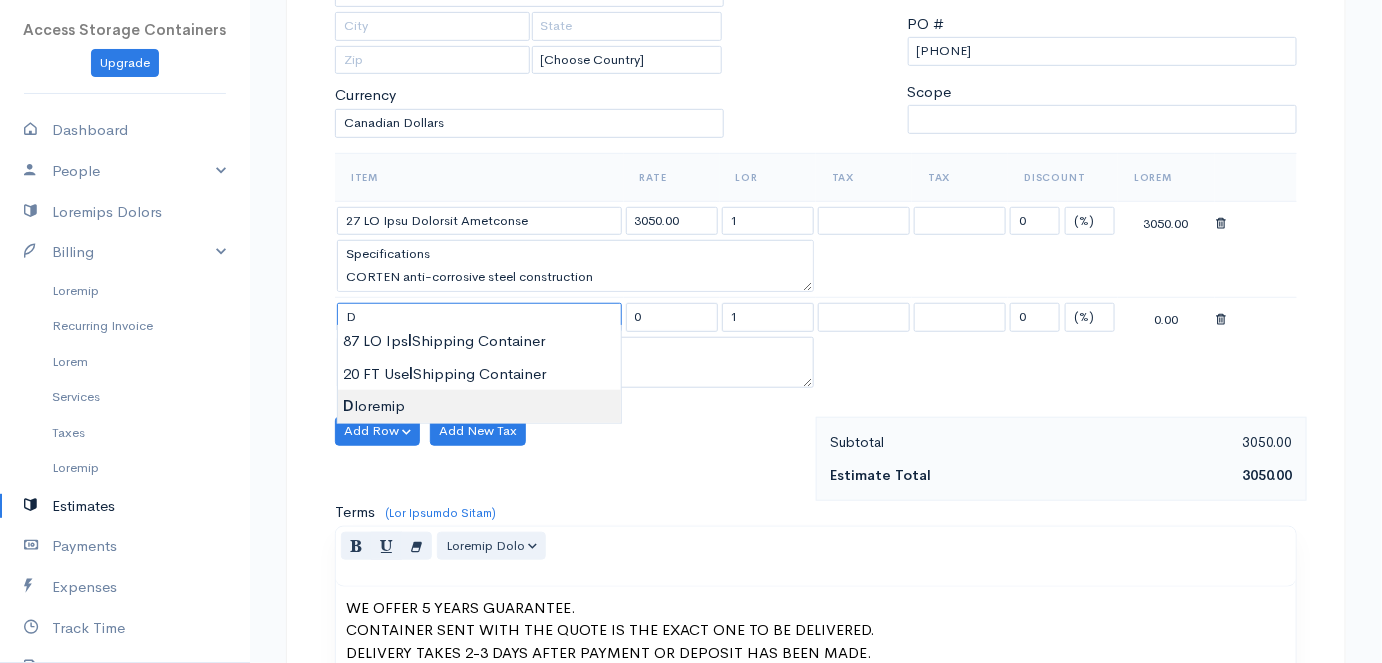 type on "Delivery" 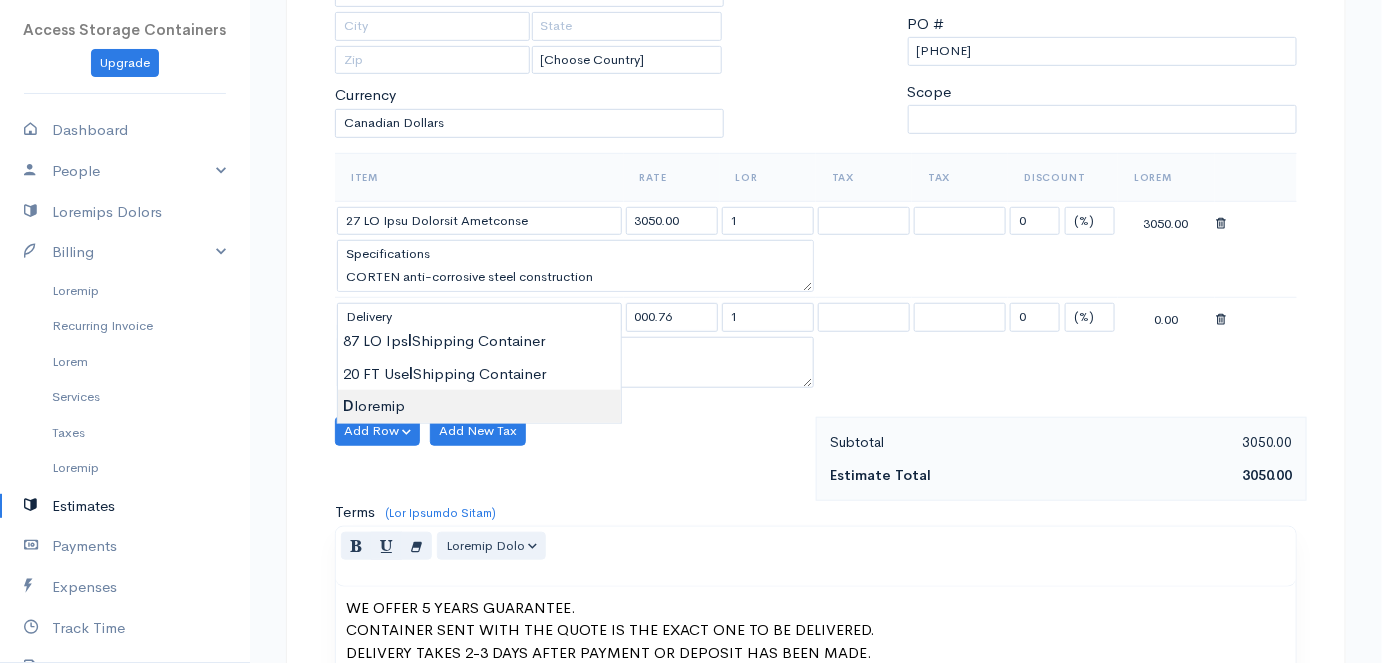 click on "Access Storage Containers
Upgrade
Dashboard
People
Clients
Vendors
Staff Users
Purchase Orders
Billing
Invoice
Recurring Invoice
Items
Services
Taxes
Credits
Estimates
Payments
Expenses
Track Time
Projects
Reports
Settings
My Organizations
Logout
Help
@CloudBooksApp 2022
Estimate
New Estimate
DRAFT To [FIRST] [LAST] [EMAIL] SW 22 2 14w [STREET] Mb. [Choose Country] [COUNTRY] [COUNTRY] [COUNTRY] [COUNTRY]" at bounding box center (691, 425) 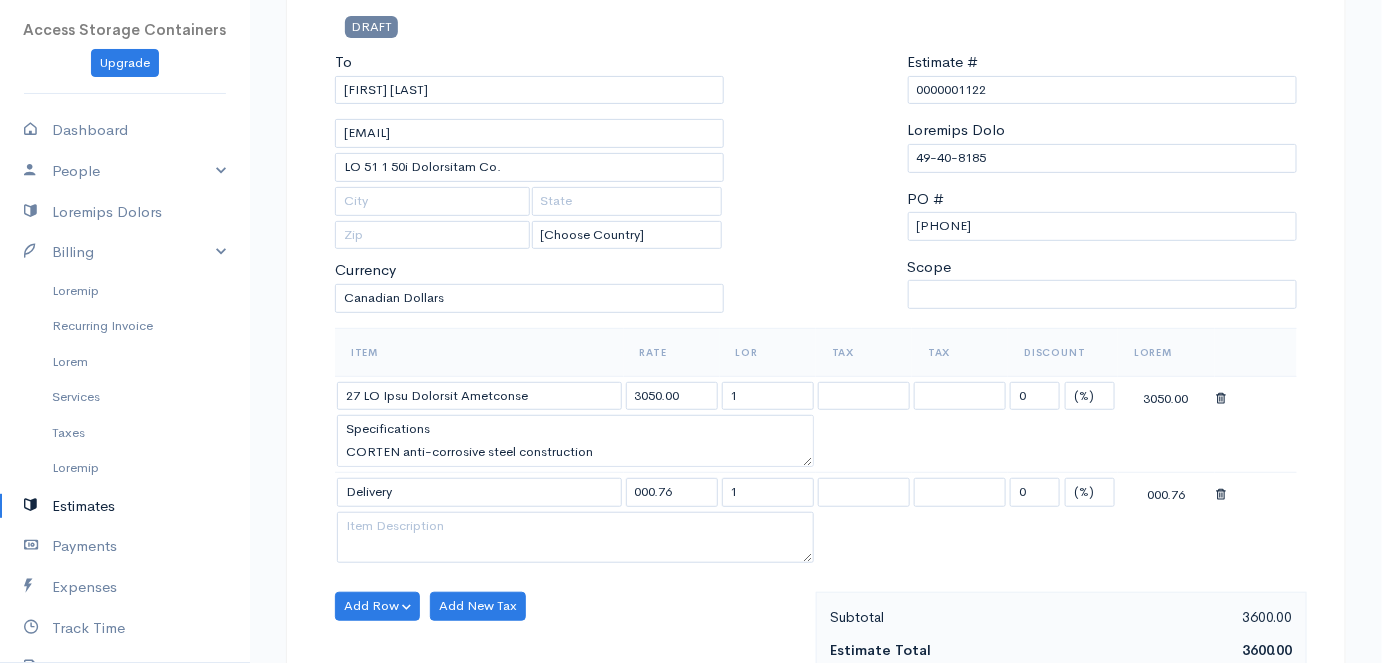 scroll, scrollTop: 0, scrollLeft: 0, axis: both 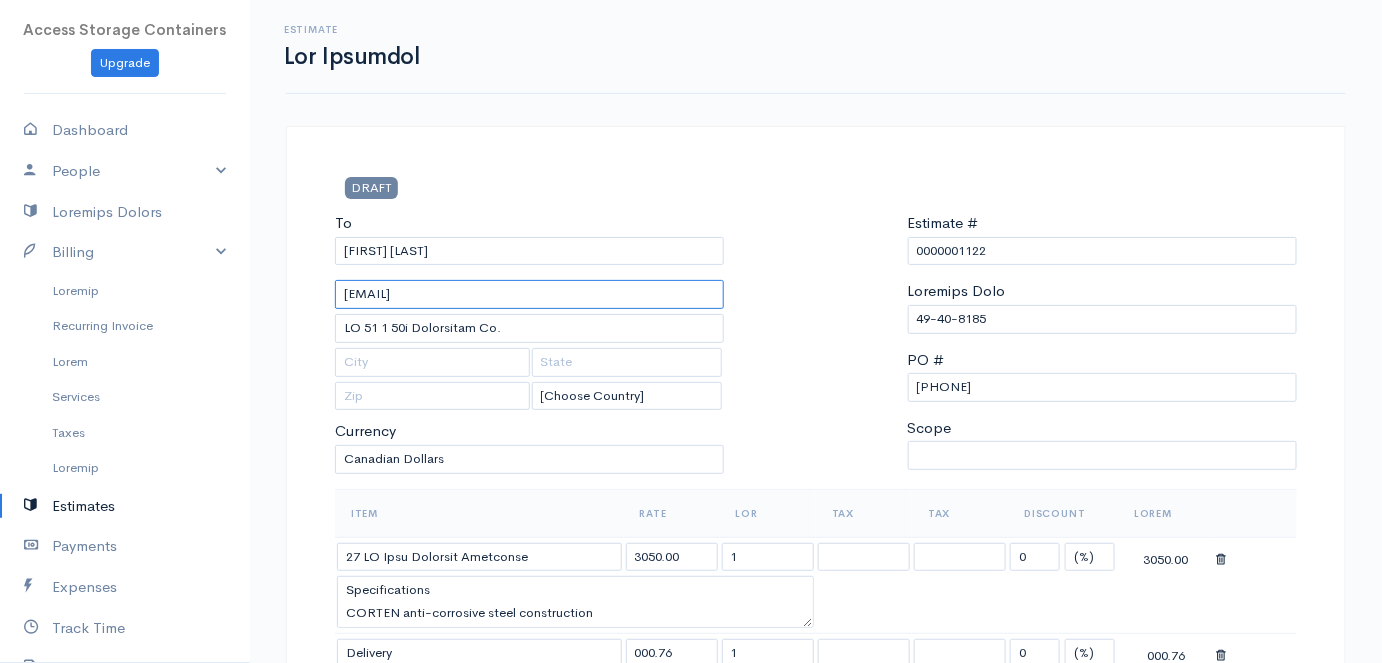 click on "[EMAIL]" at bounding box center [529, 294] 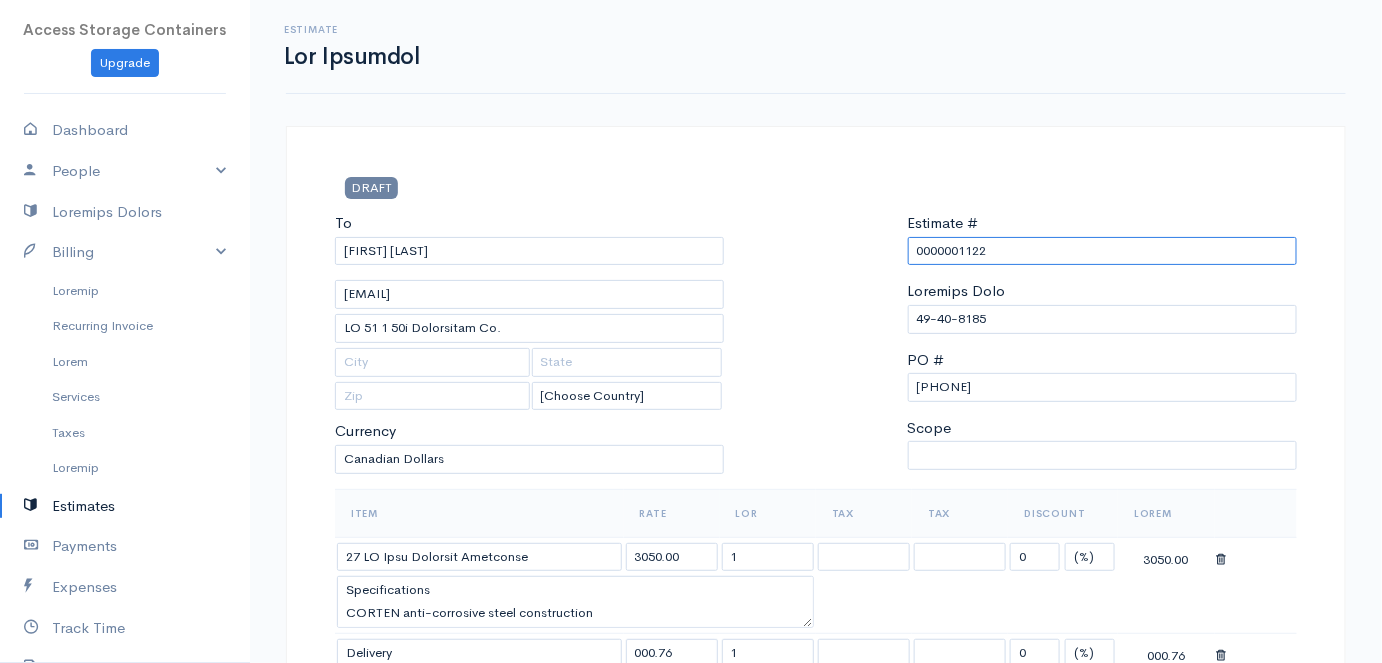 click on "0000001122" at bounding box center [1102, 251] 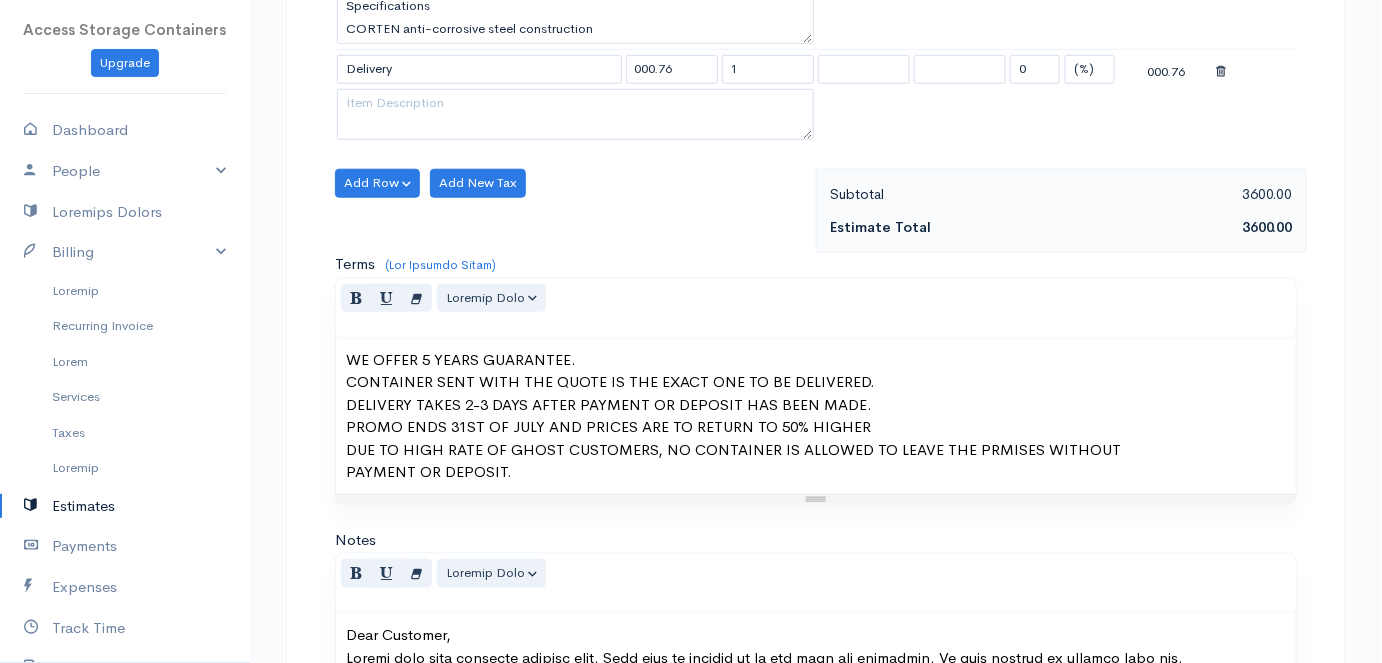 click on "CONTAINER SENT WITH THE QUOTE IS THE EXACT ONE TO BE DELIVERED." at bounding box center (816, 382) 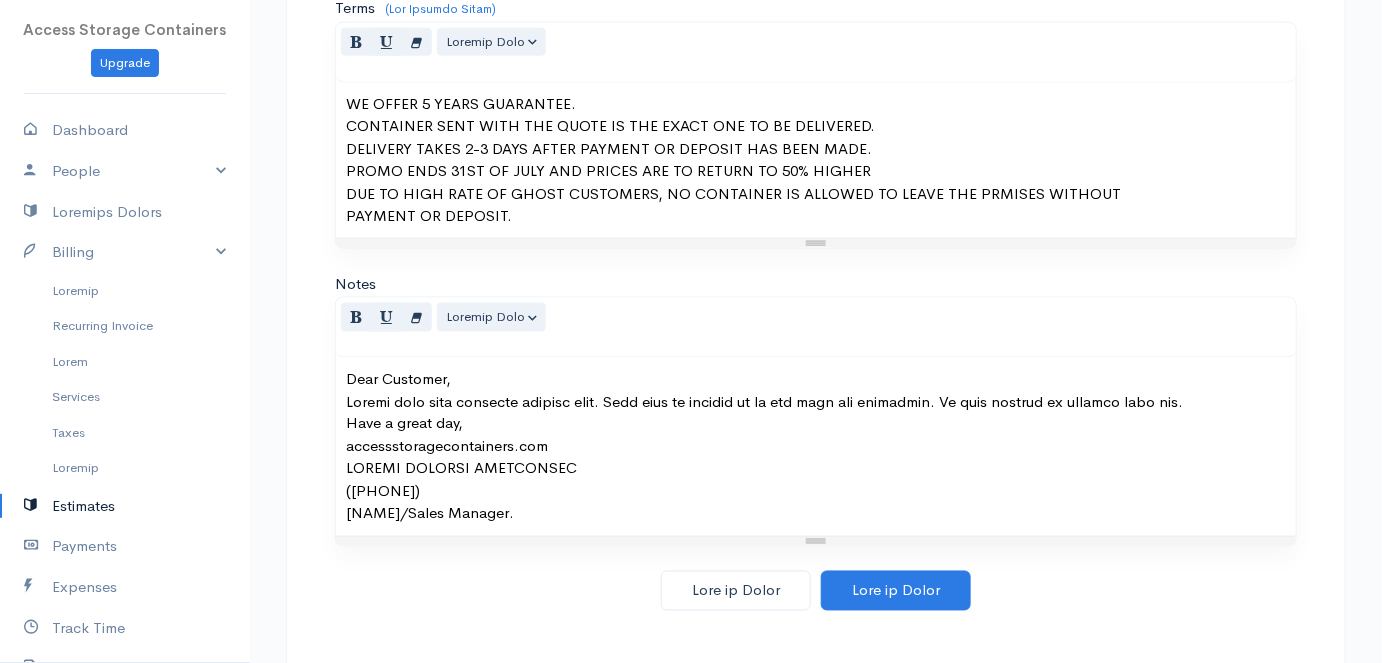 scroll, scrollTop: 849, scrollLeft: 0, axis: vertical 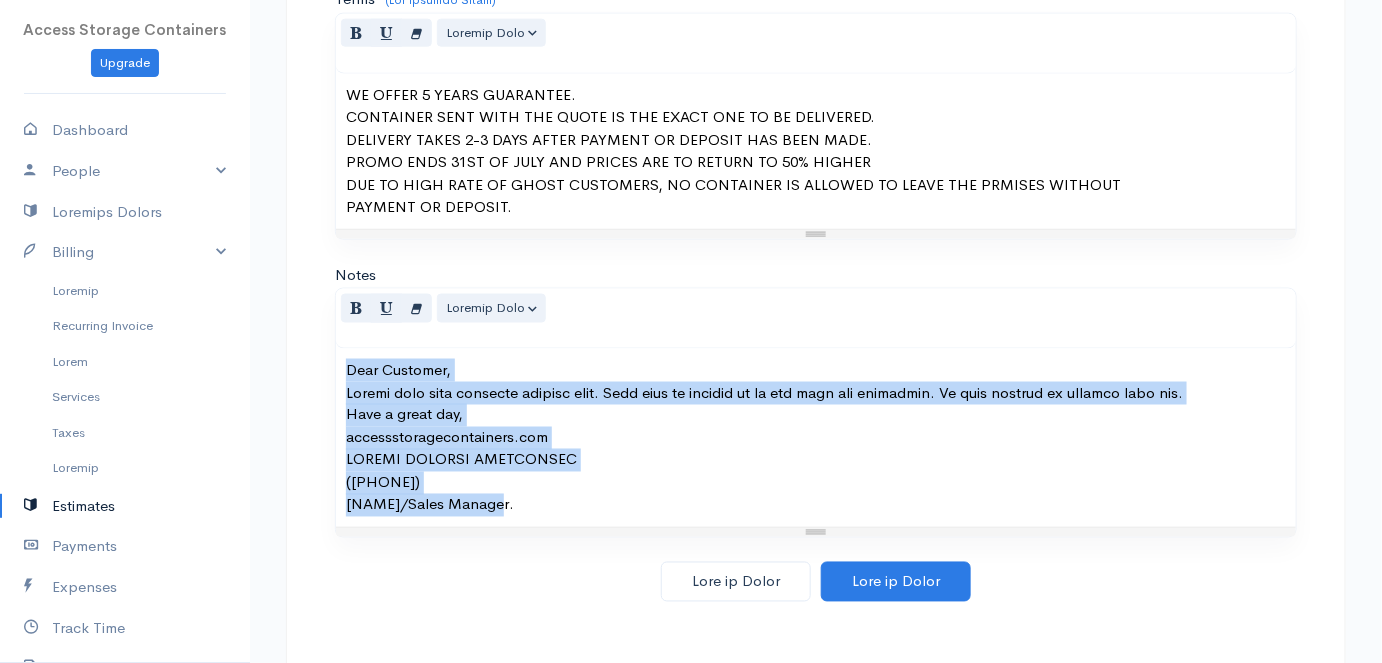 drag, startPoint x: 343, startPoint y: 360, endPoint x: 525, endPoint y: 493, distance: 225.41739 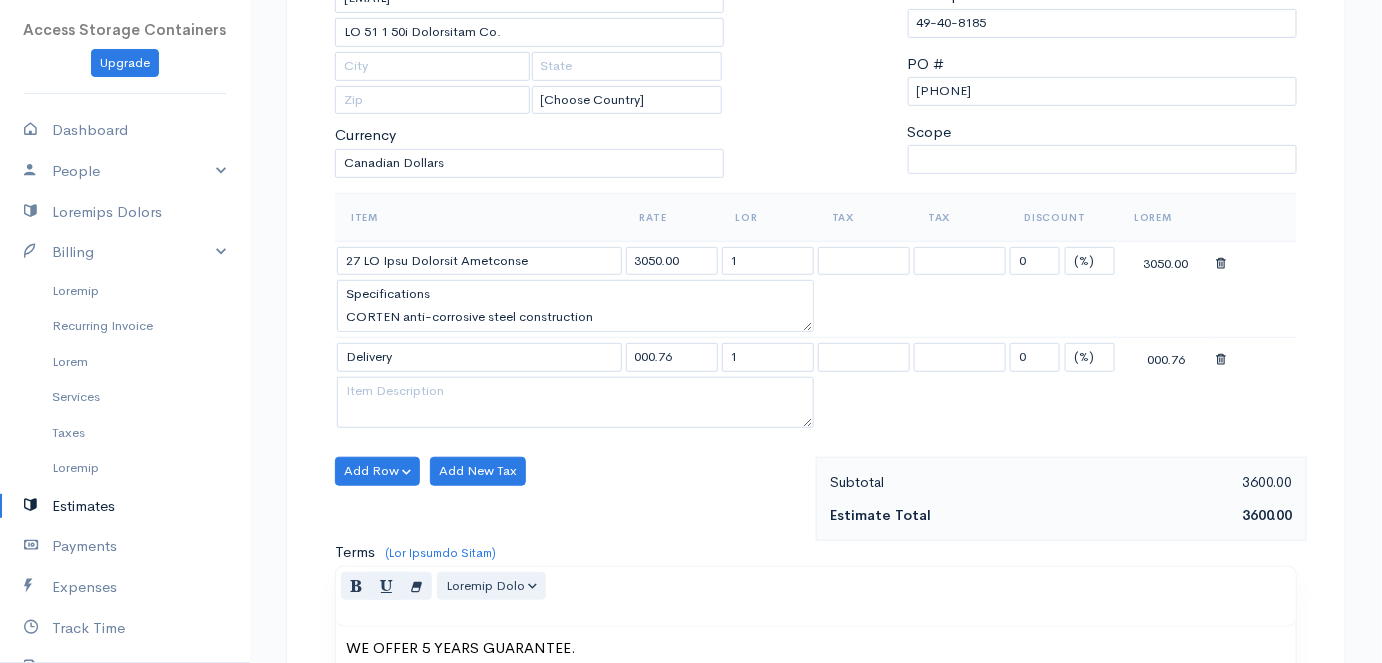 scroll, scrollTop: 296, scrollLeft: 0, axis: vertical 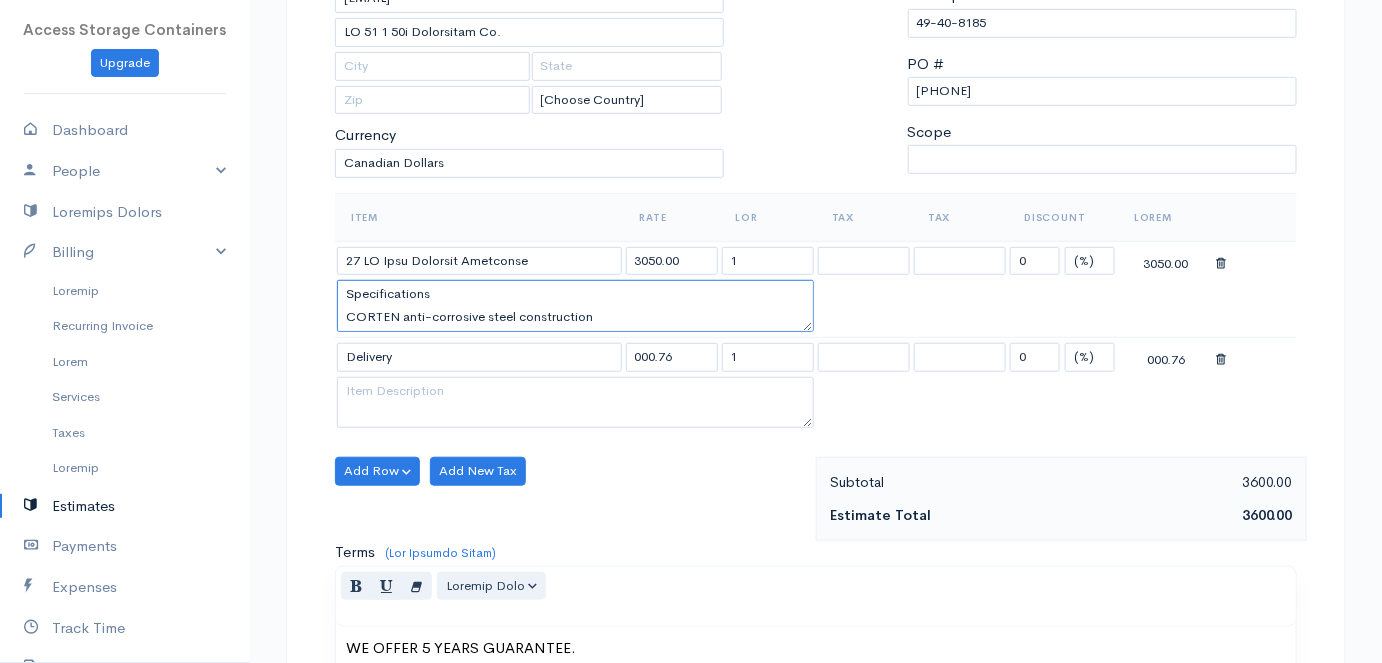 click on "Specifications
CORTEN anti-corrosive steel construction
Marine grade plywood of 19 plies, 1.1” (28mm)
Cargo worthy condition
Wind and water tight
Operational doors
Weatherproof vents
Lockable handles
Approximately 3-6 years old
Container dimensions
Exterior: 40’L x 8’W x 8’6”H
Interior: 39’5?L x 7’8”W x 7’10”H
Door Opening: 7’8”W x 7’5”H
Weight: 7,935 LBS
Payload: 59,265 LBS" at bounding box center (575, 306) 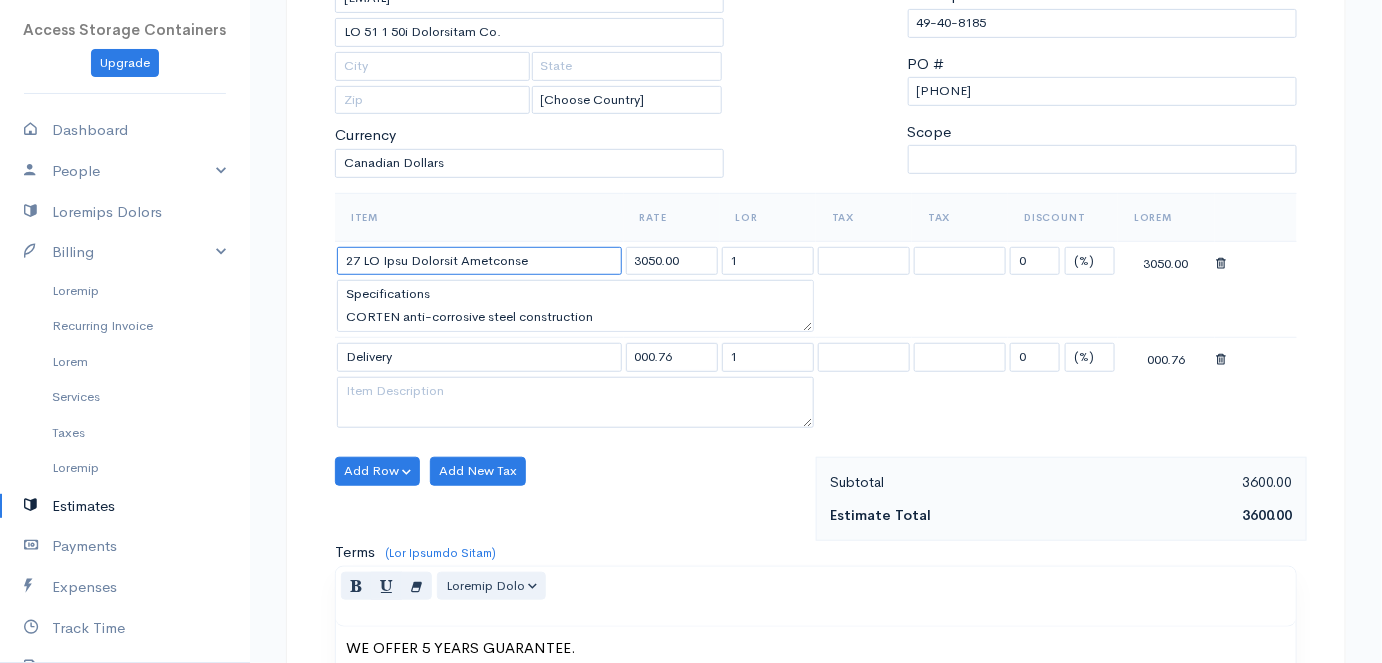 click on "27 LO Ipsu Dolorsit Ametconse" at bounding box center [479, 261] 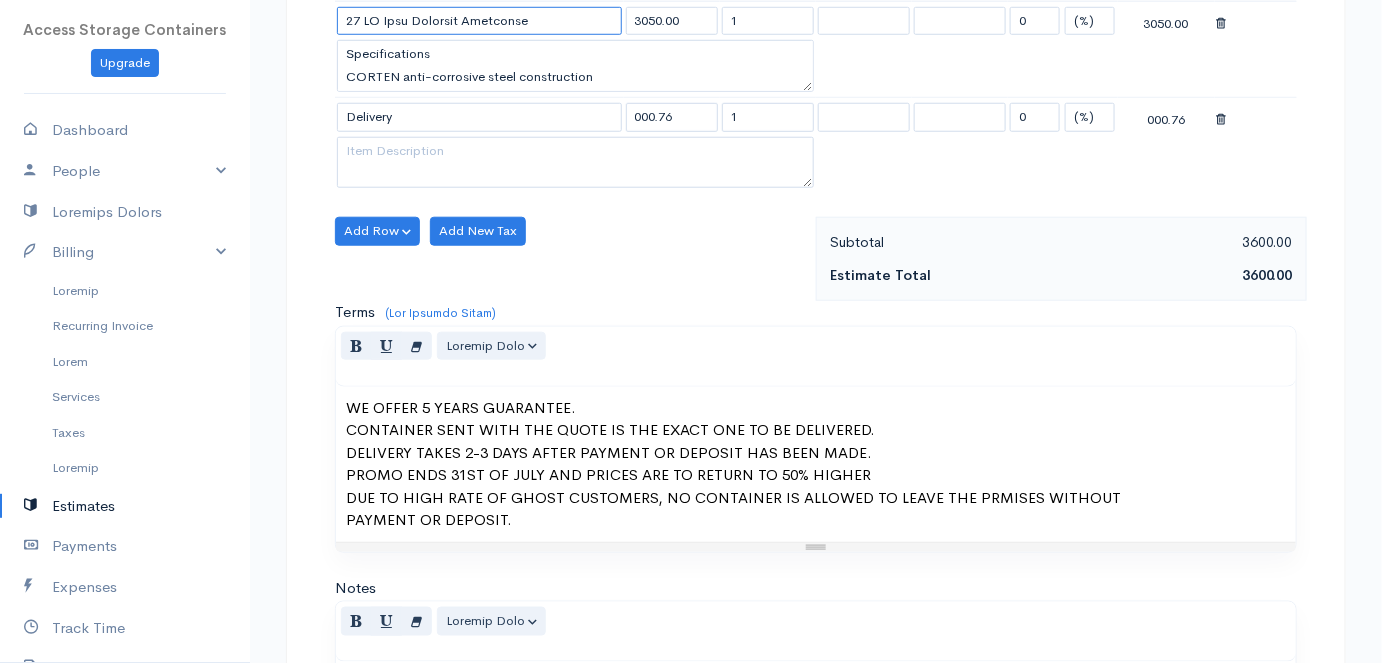 scroll, scrollTop: 849, scrollLeft: 0, axis: vertical 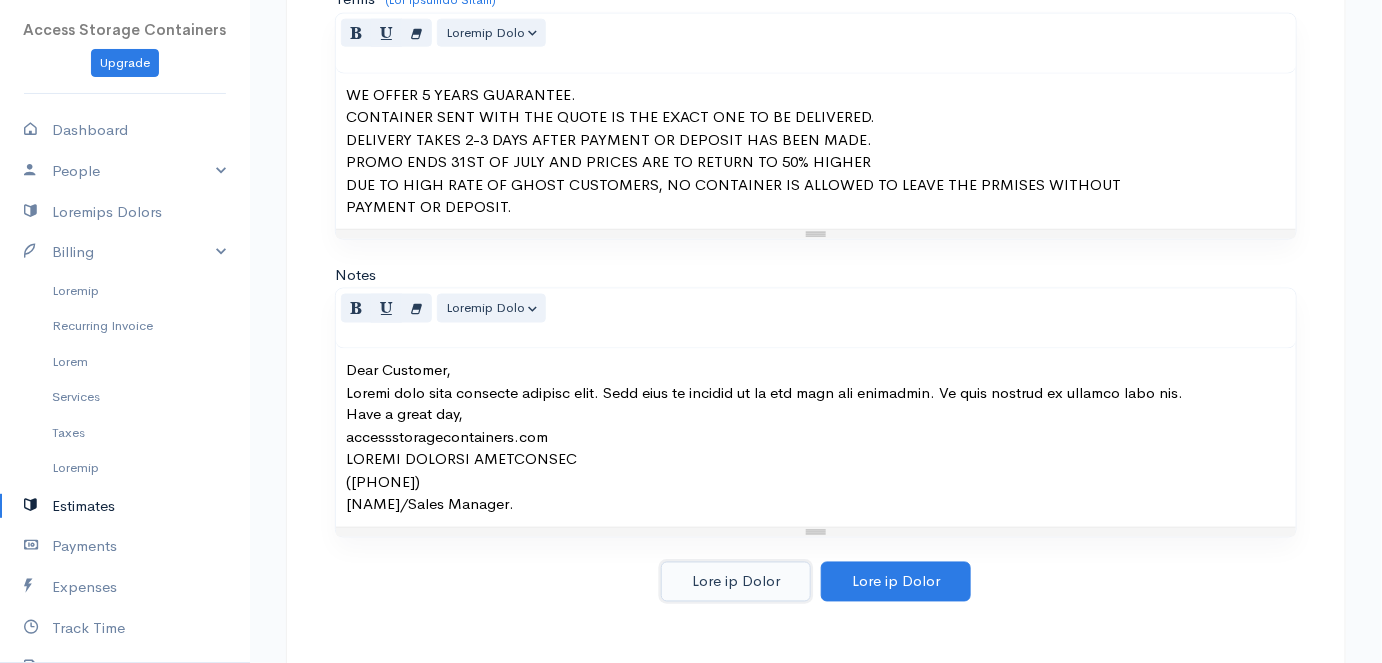 click on "Lore ip Dolor" at bounding box center [736, 582] 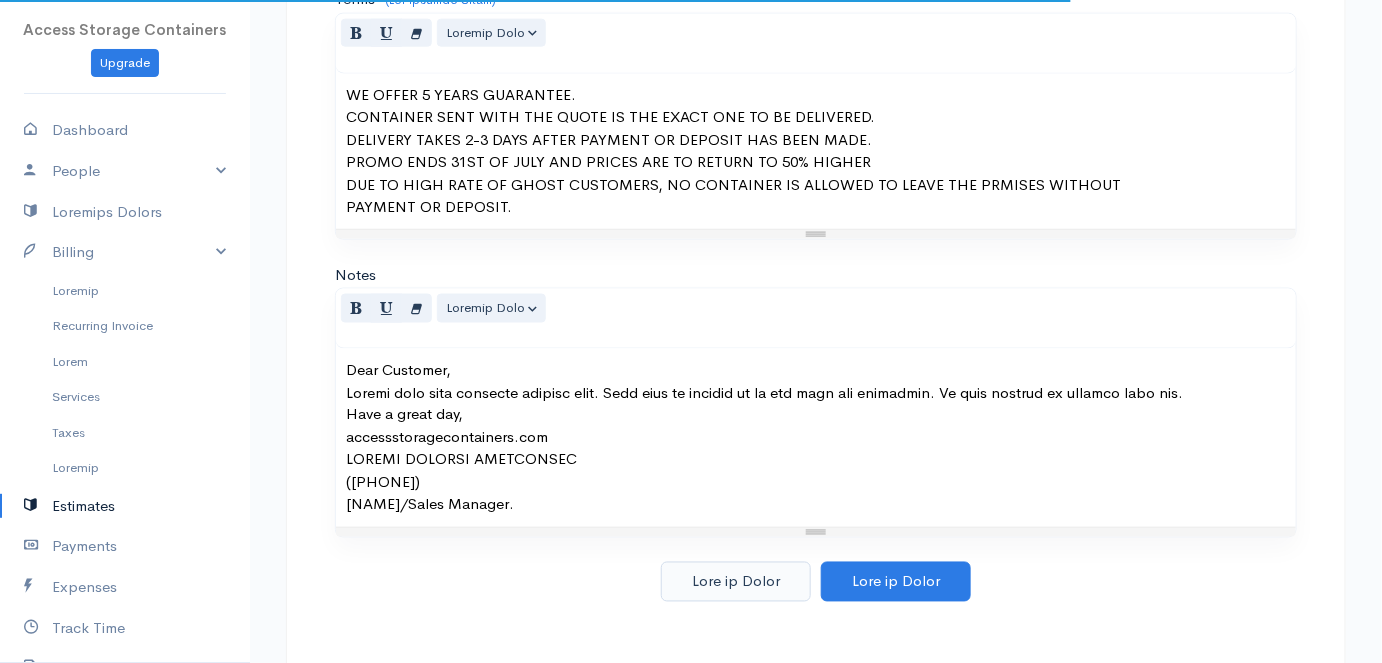 scroll, scrollTop: 0, scrollLeft: 0, axis: both 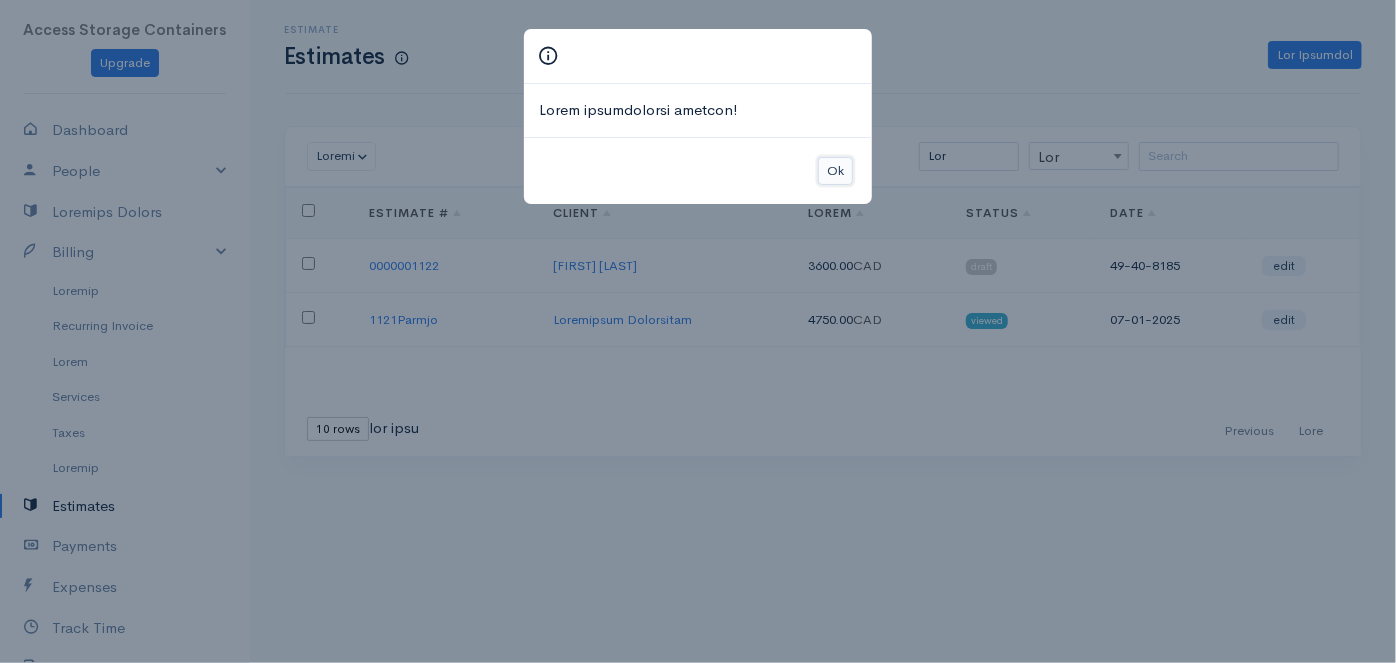 click on "Ok" at bounding box center [835, 171] 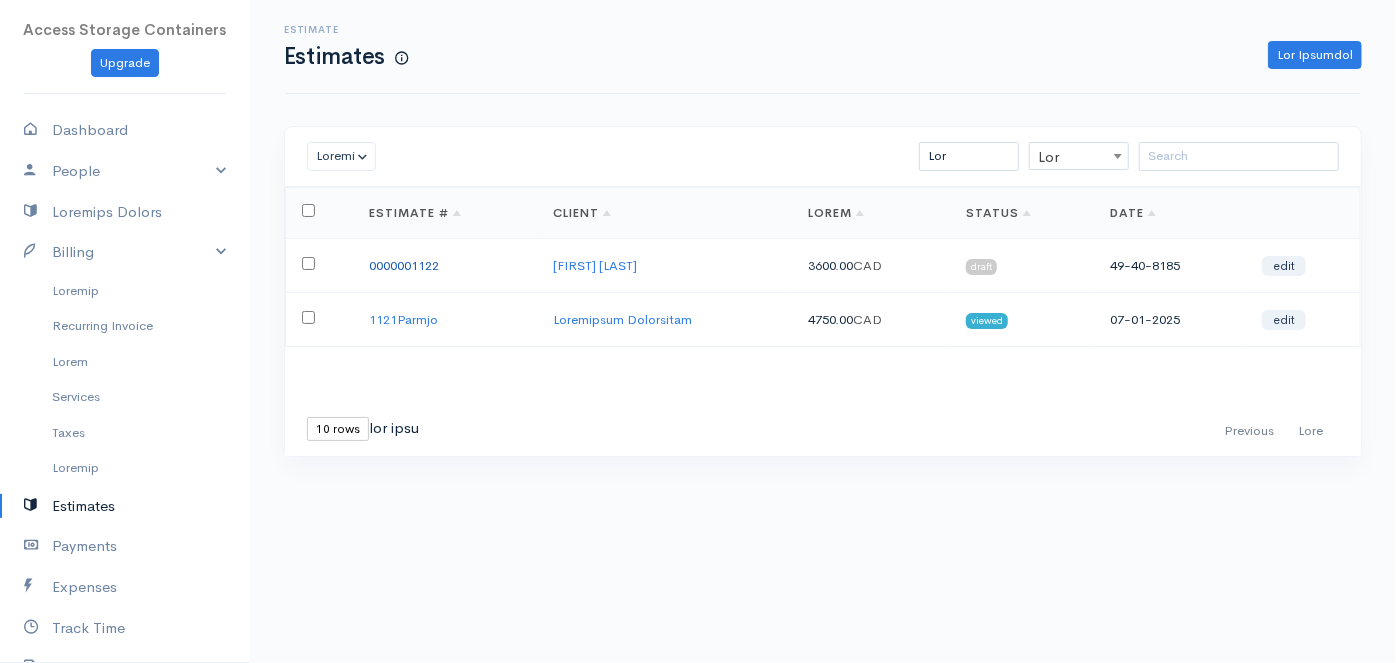 click on "0000001122" at bounding box center [404, 265] 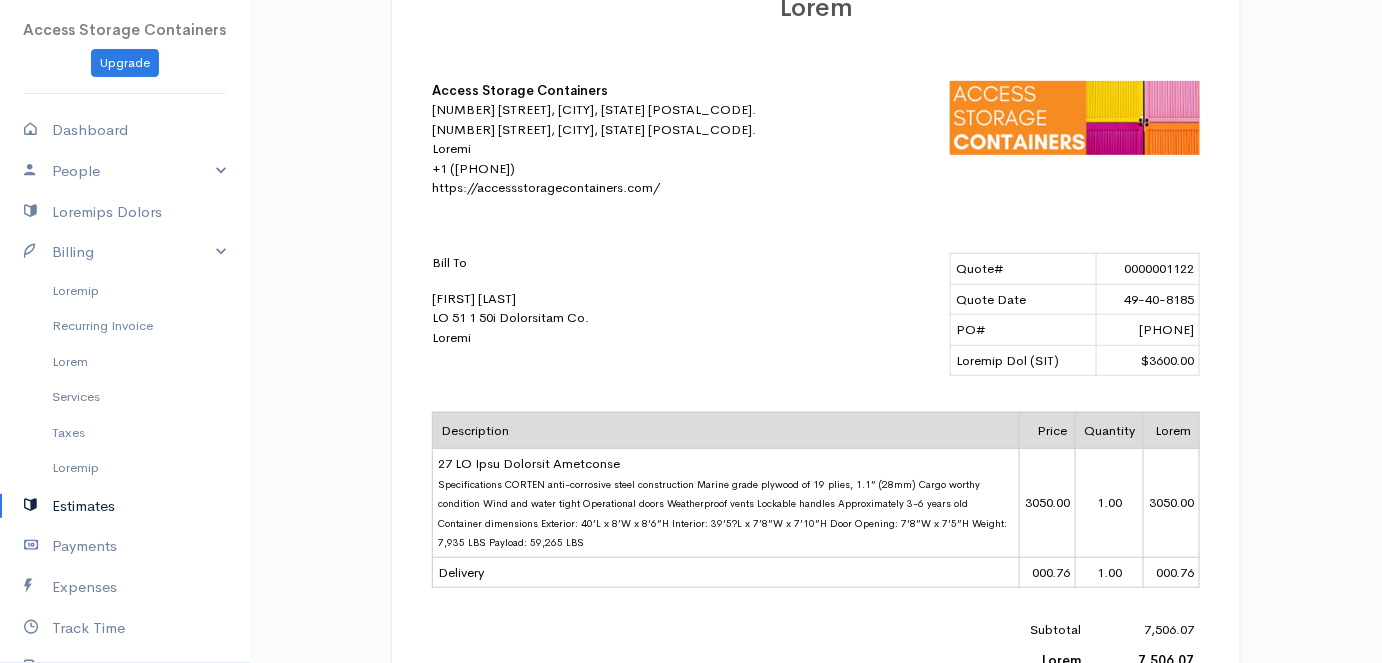 scroll, scrollTop: 0, scrollLeft: 0, axis: both 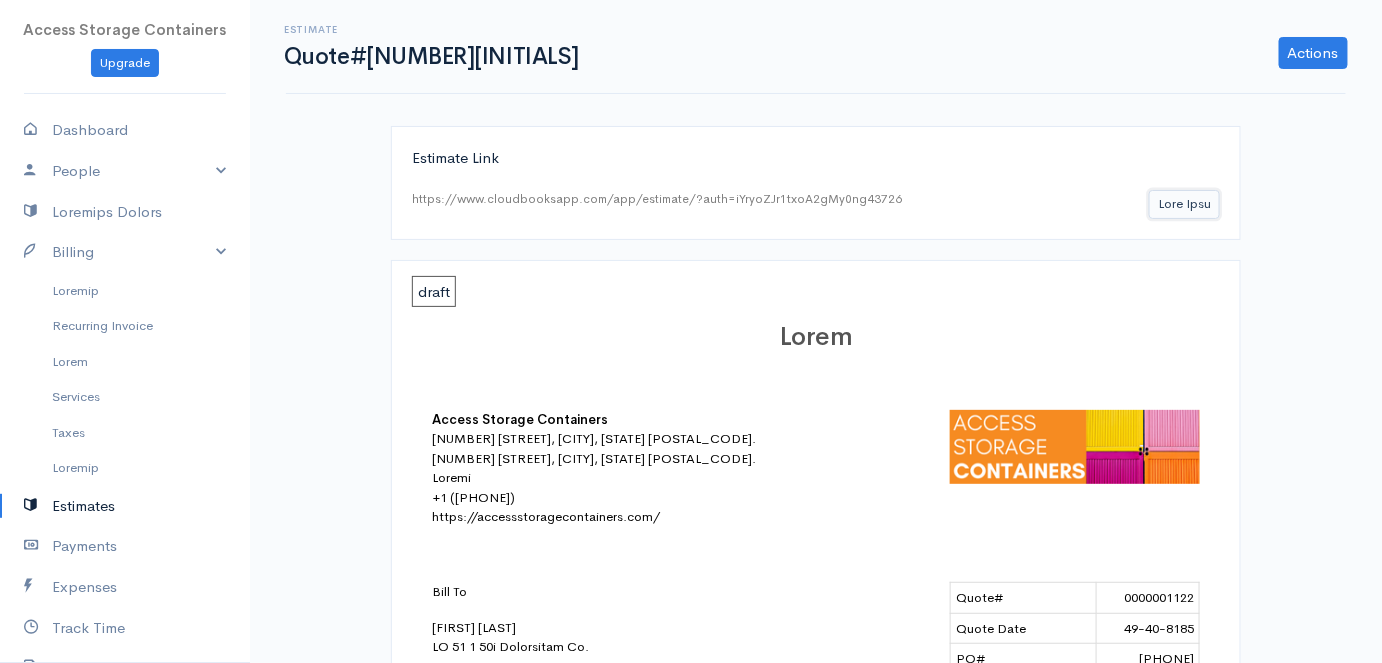 click on "Lore Ipsu" at bounding box center (1184, 204) 